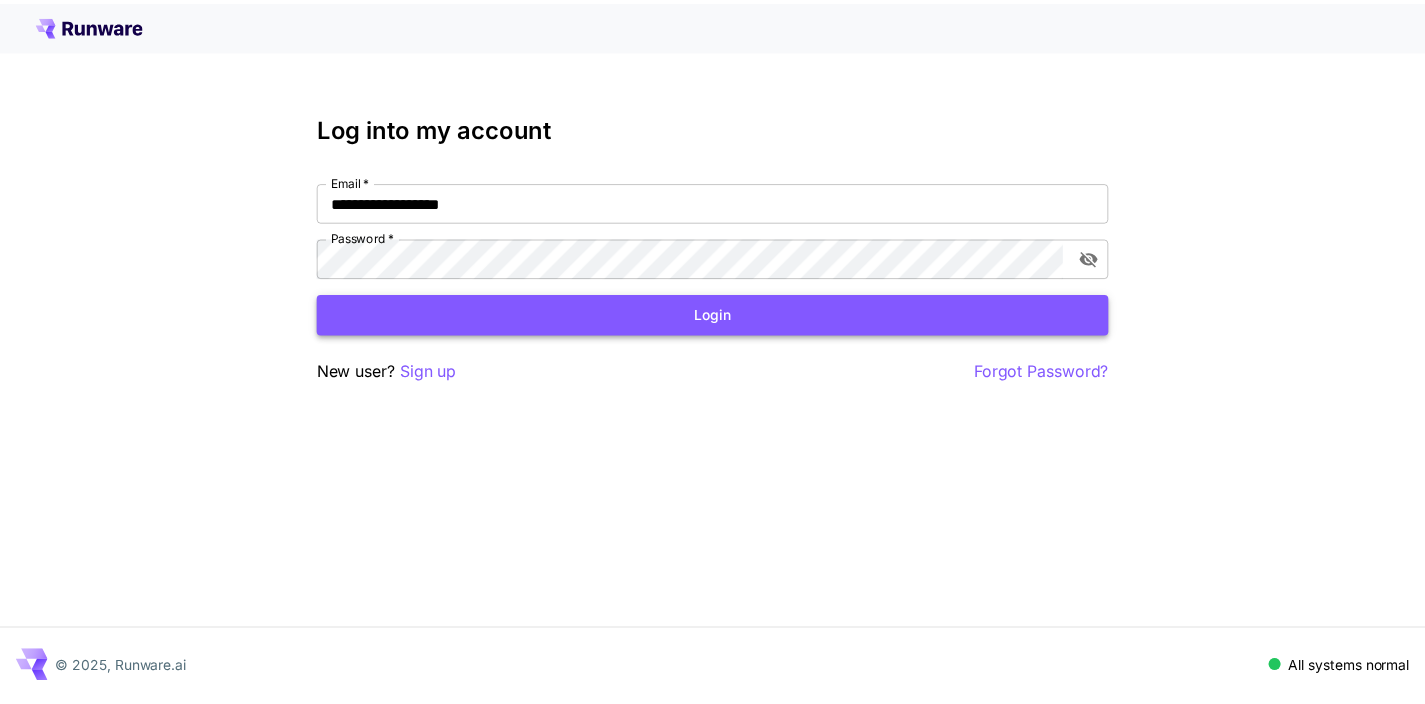scroll, scrollTop: 0, scrollLeft: 0, axis: both 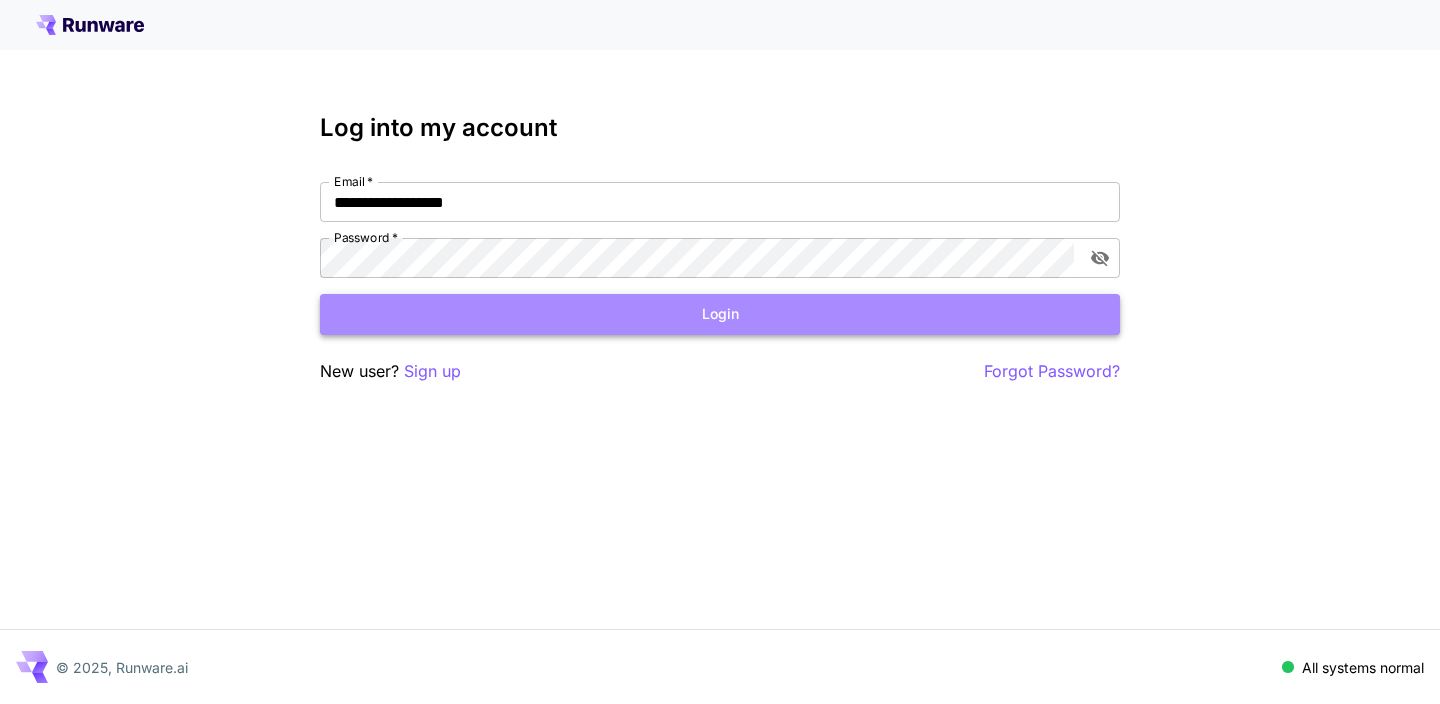 click on "Login" at bounding box center (720, 314) 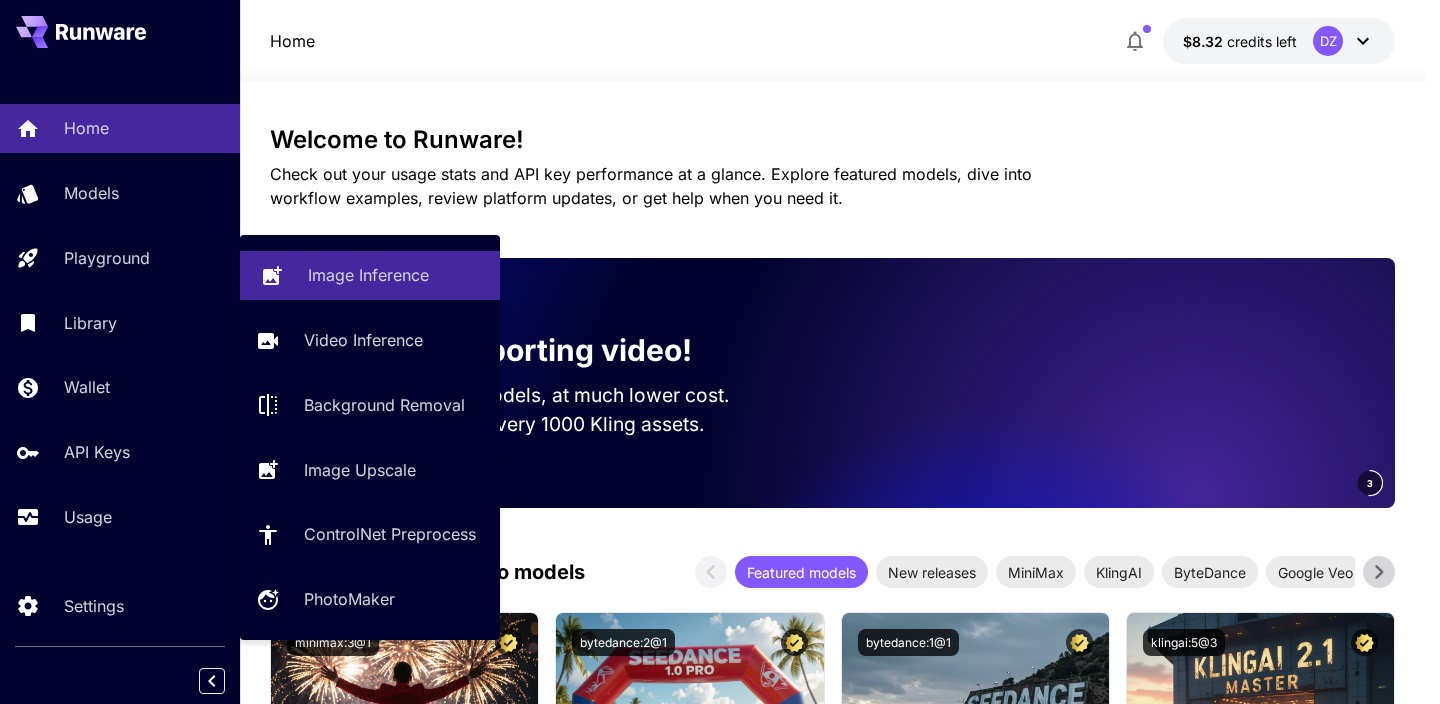 click on "Image Inference" at bounding box center [368, 275] 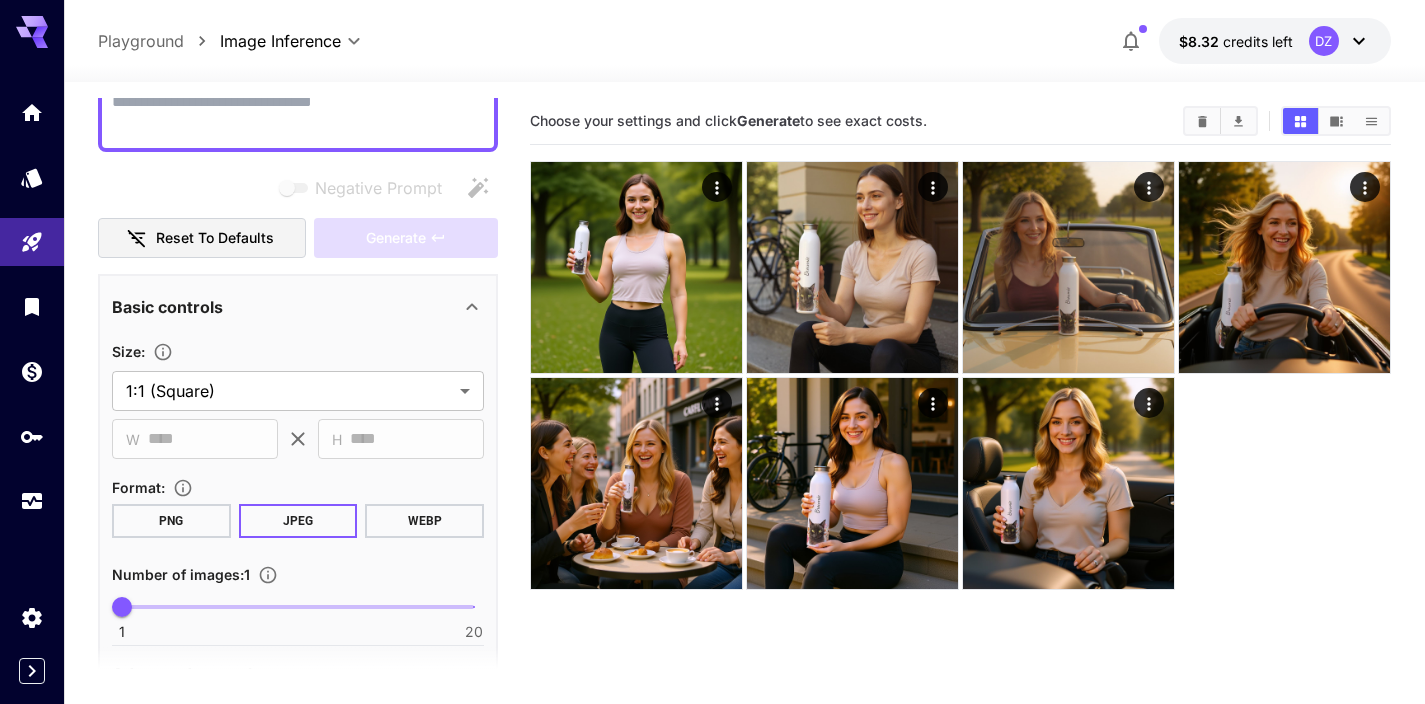 scroll, scrollTop: 0, scrollLeft: 0, axis: both 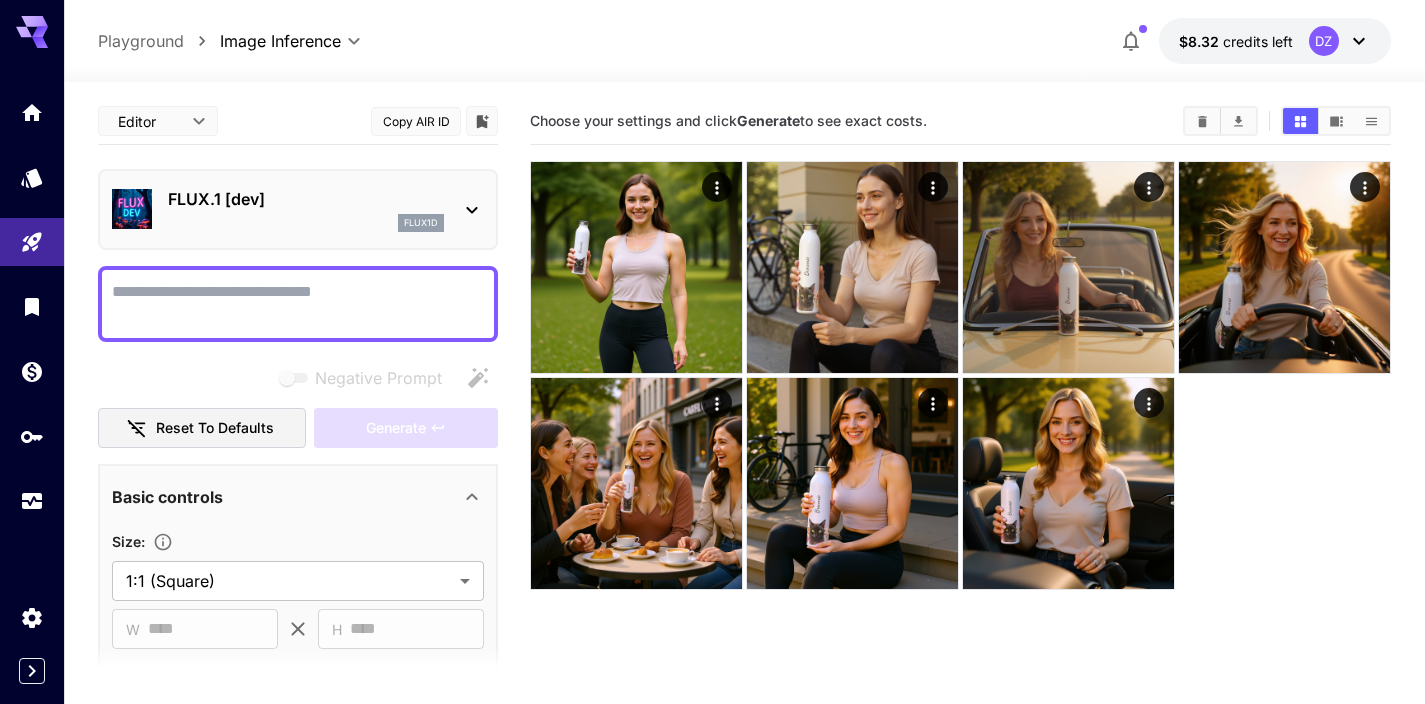 click on "Negative Prompt" at bounding box center (298, 304) 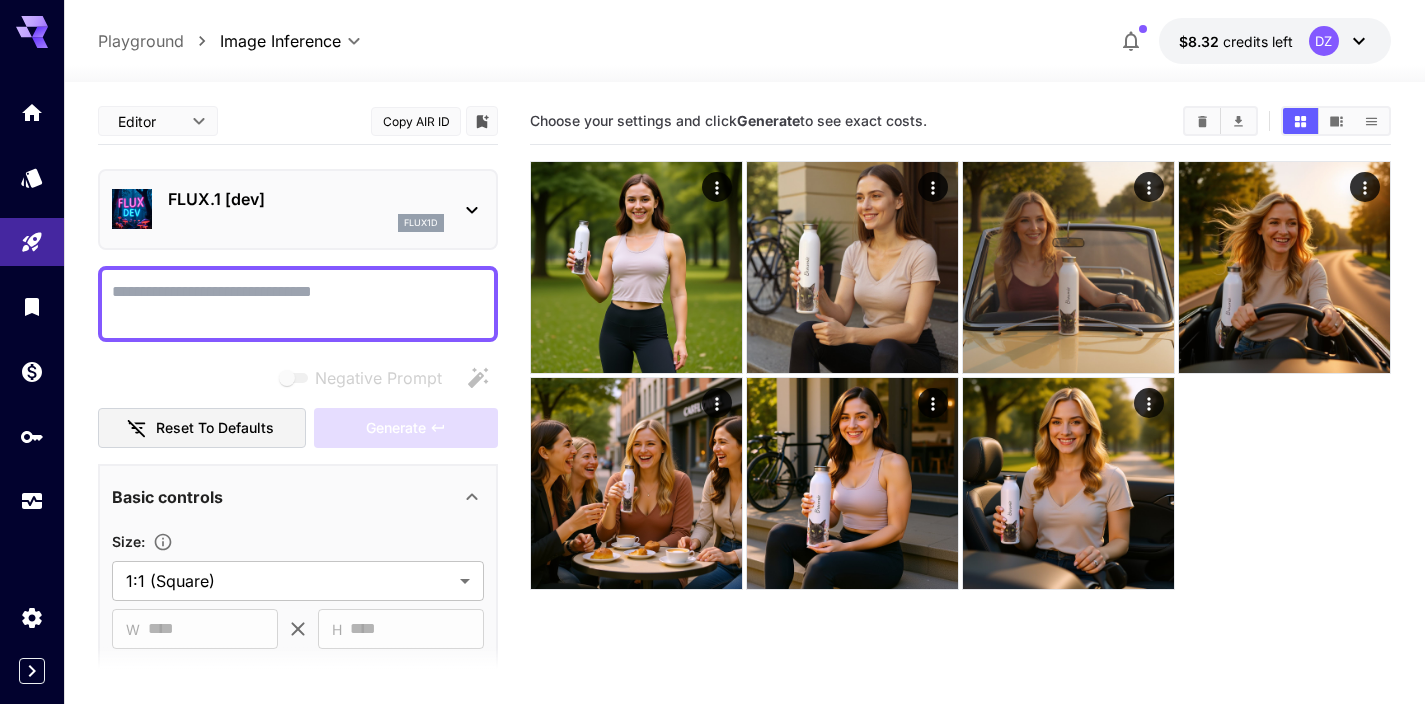 click on "Negative Prompt" at bounding box center [298, 304] 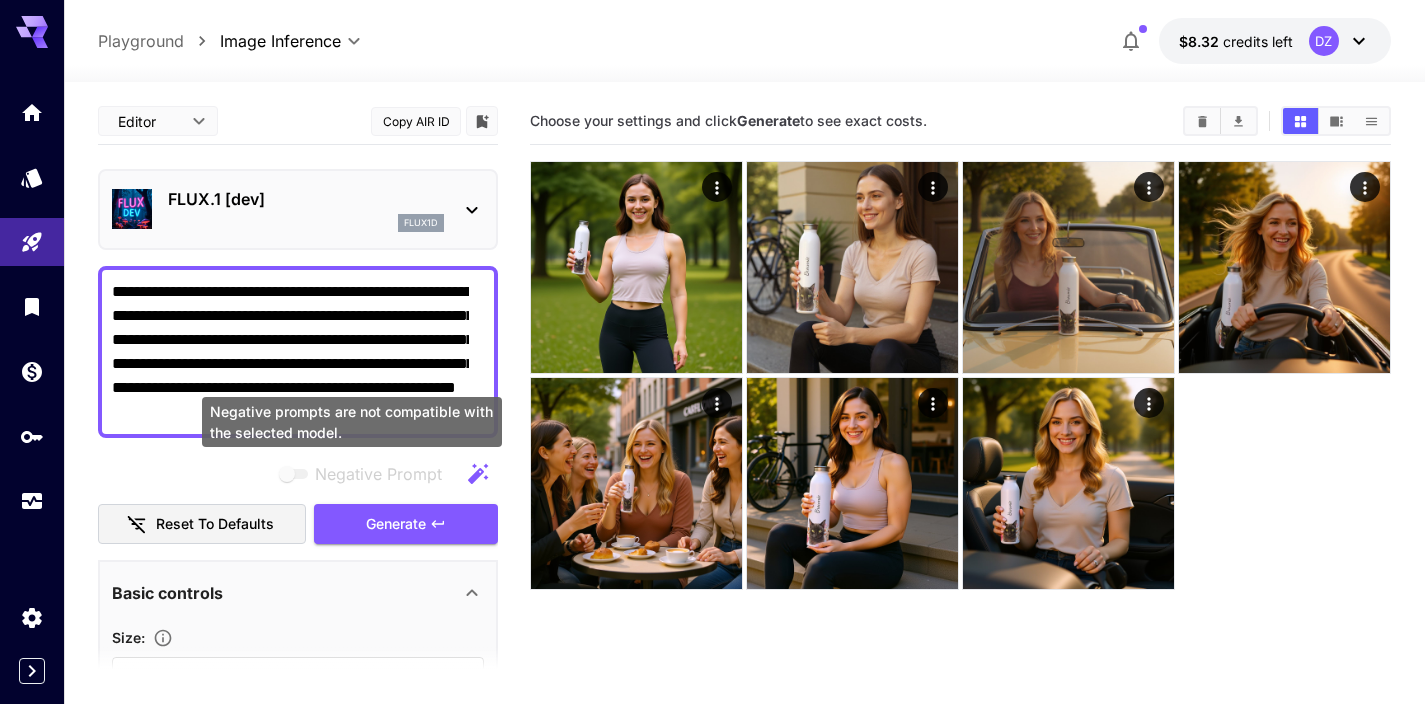 scroll, scrollTop: 158, scrollLeft: 0, axis: vertical 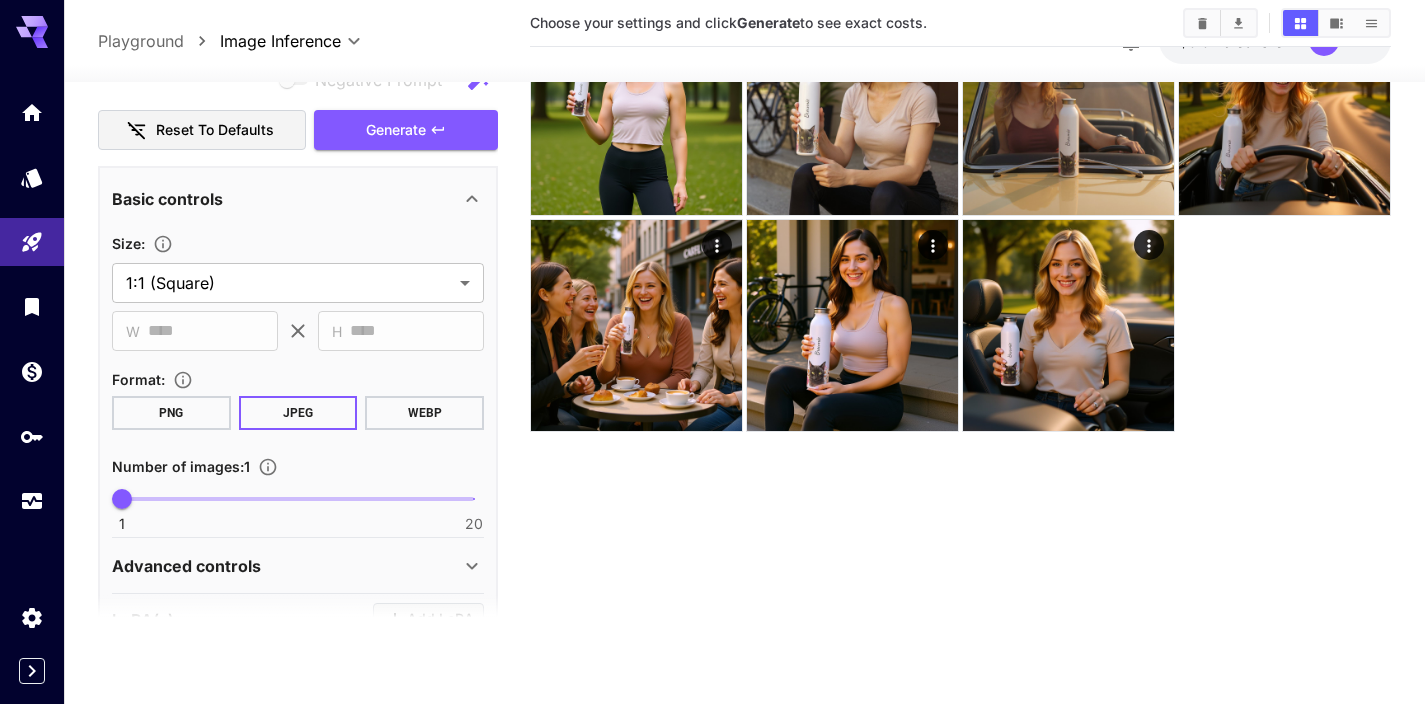 type on "**********" 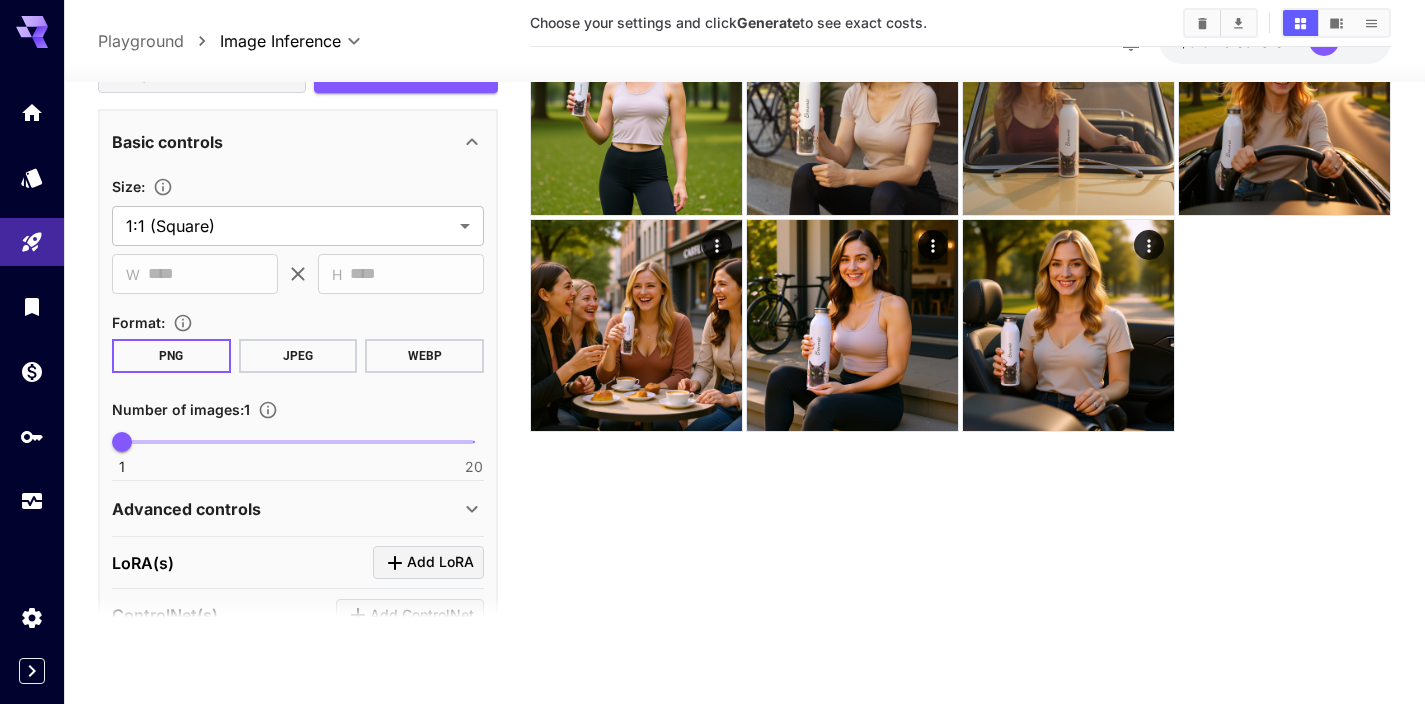 scroll, scrollTop: 361, scrollLeft: 0, axis: vertical 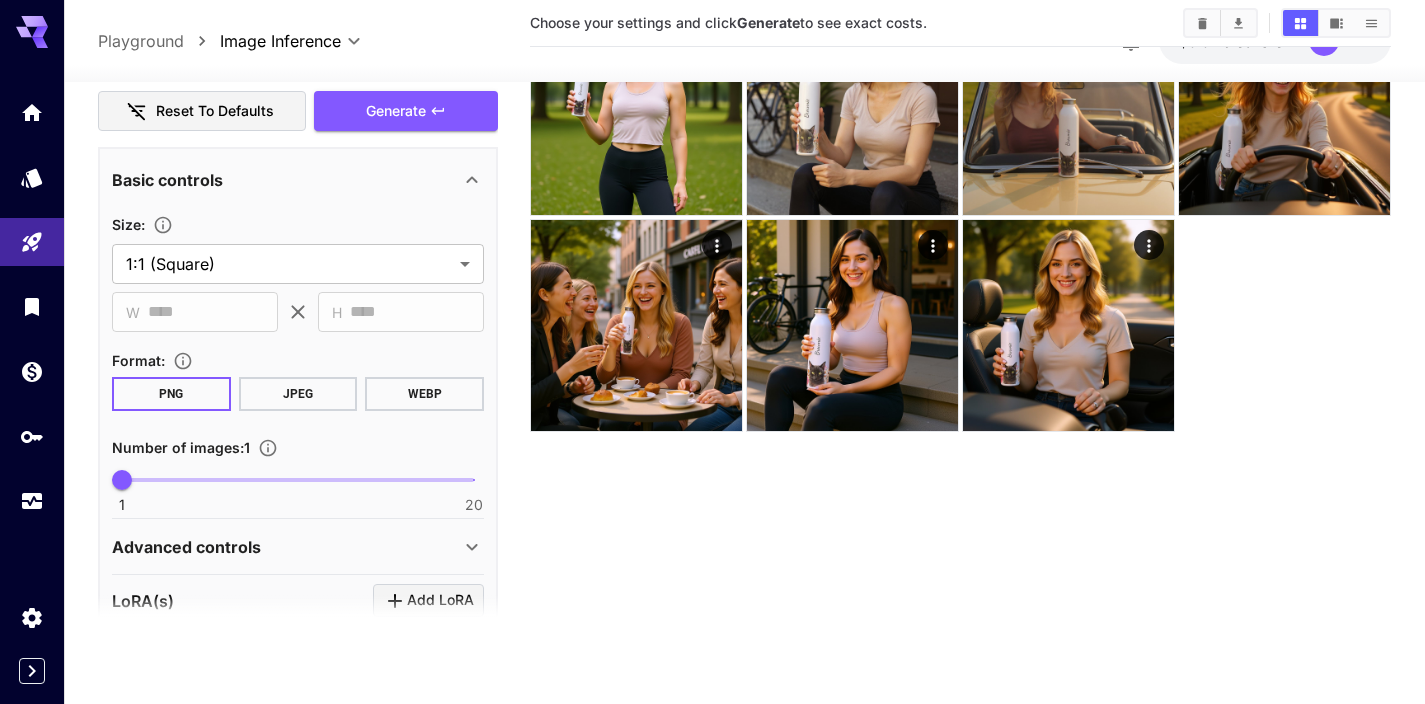 click on "**********" at bounding box center [298, 247] 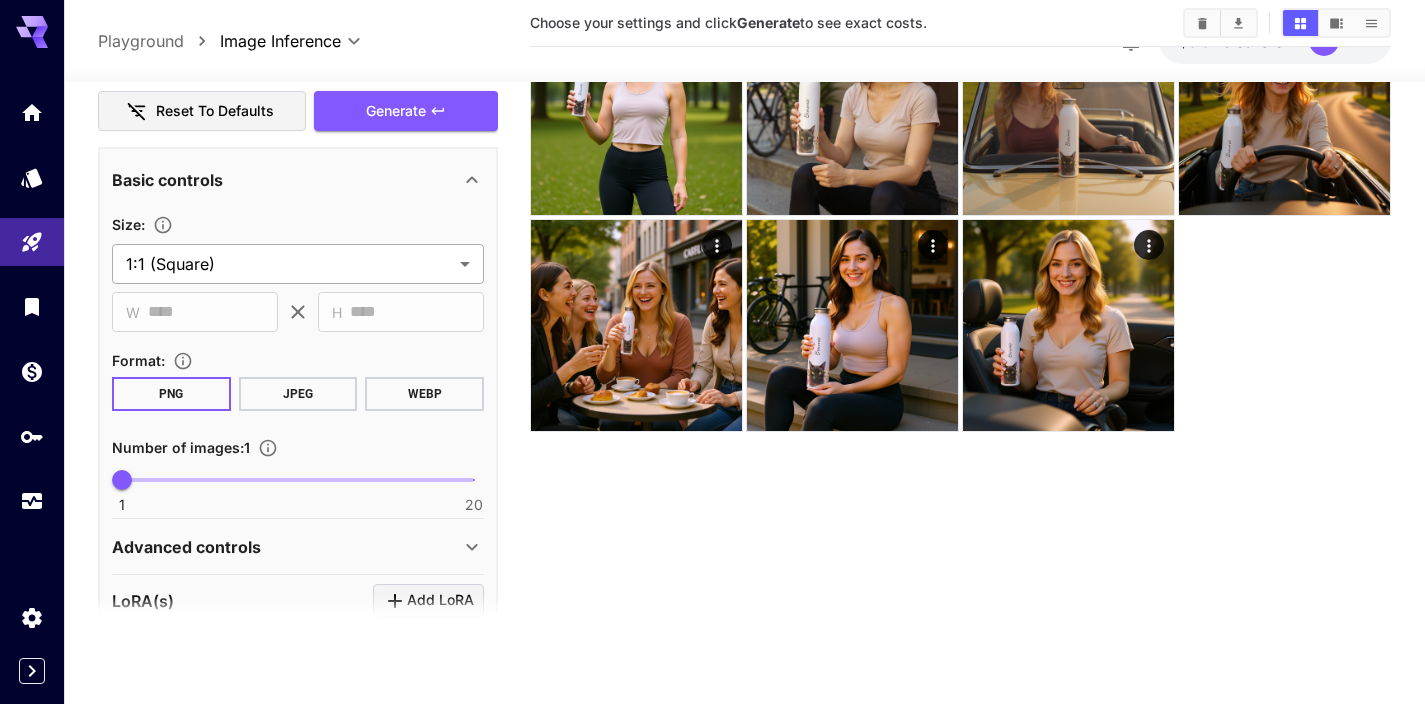 click on "**********" at bounding box center (712, 273) 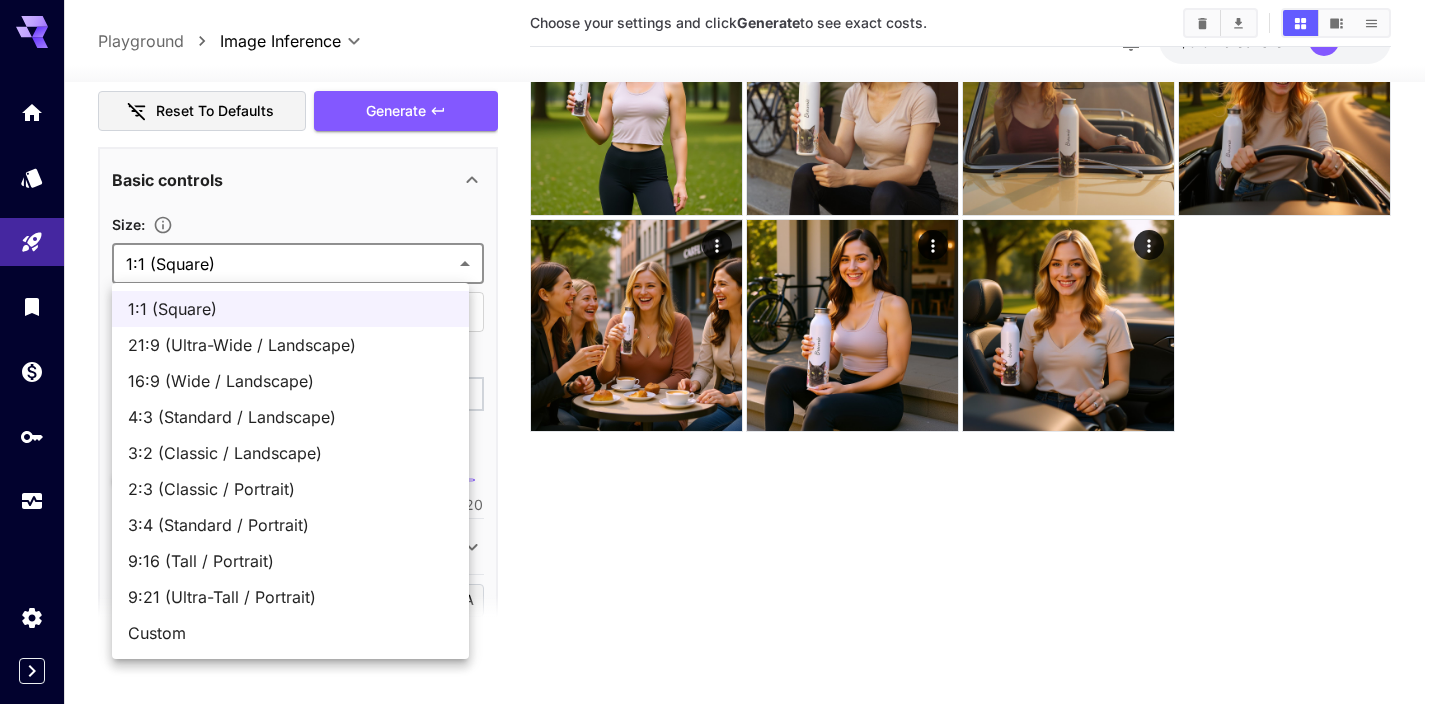click on "9:16 (Tall / Portrait)" at bounding box center [290, 561] 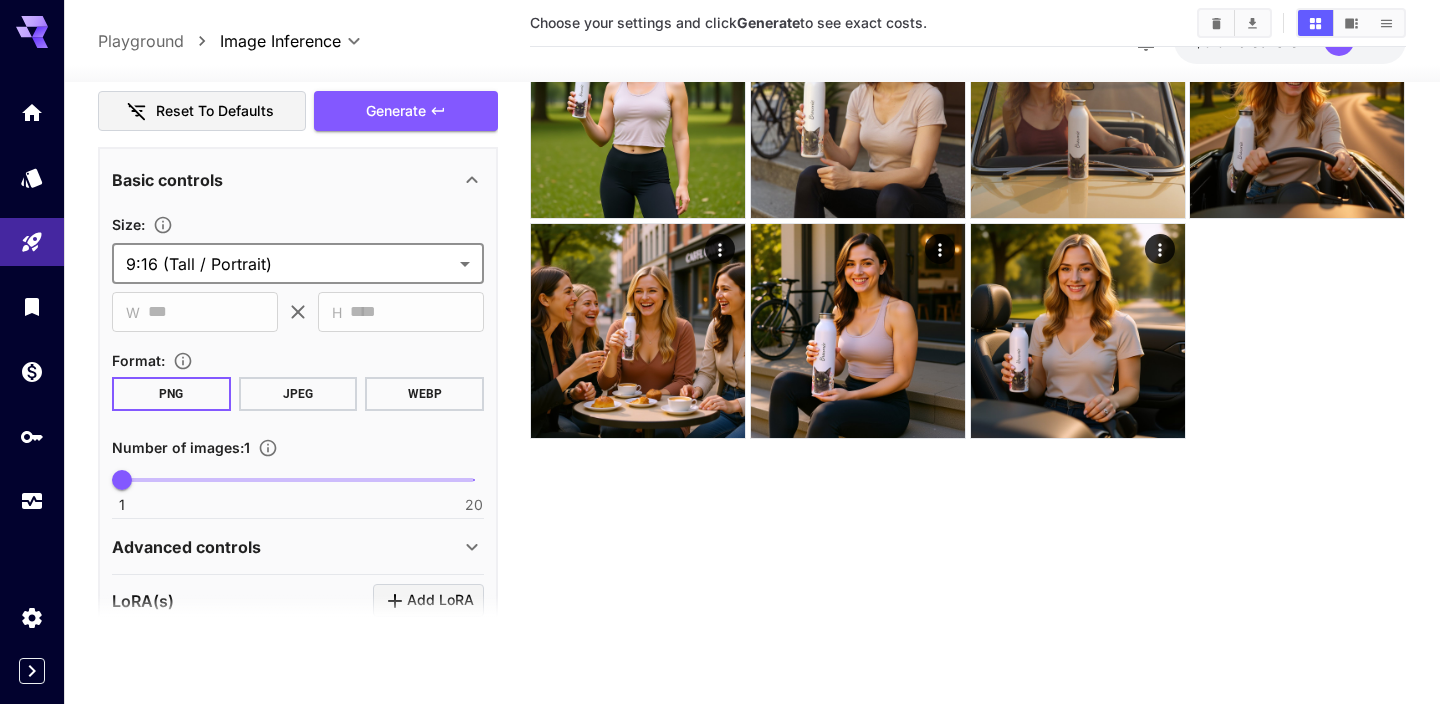 type on "**********" 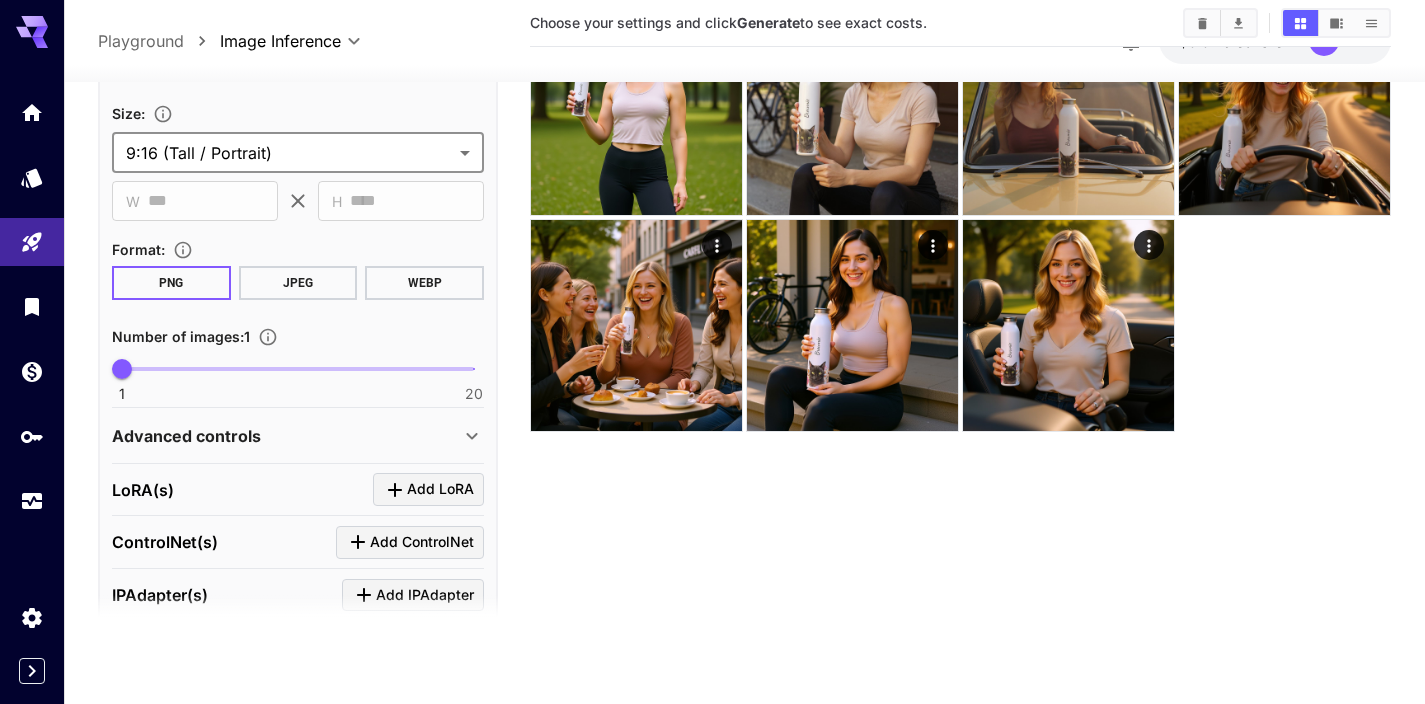 scroll, scrollTop: 475, scrollLeft: 0, axis: vertical 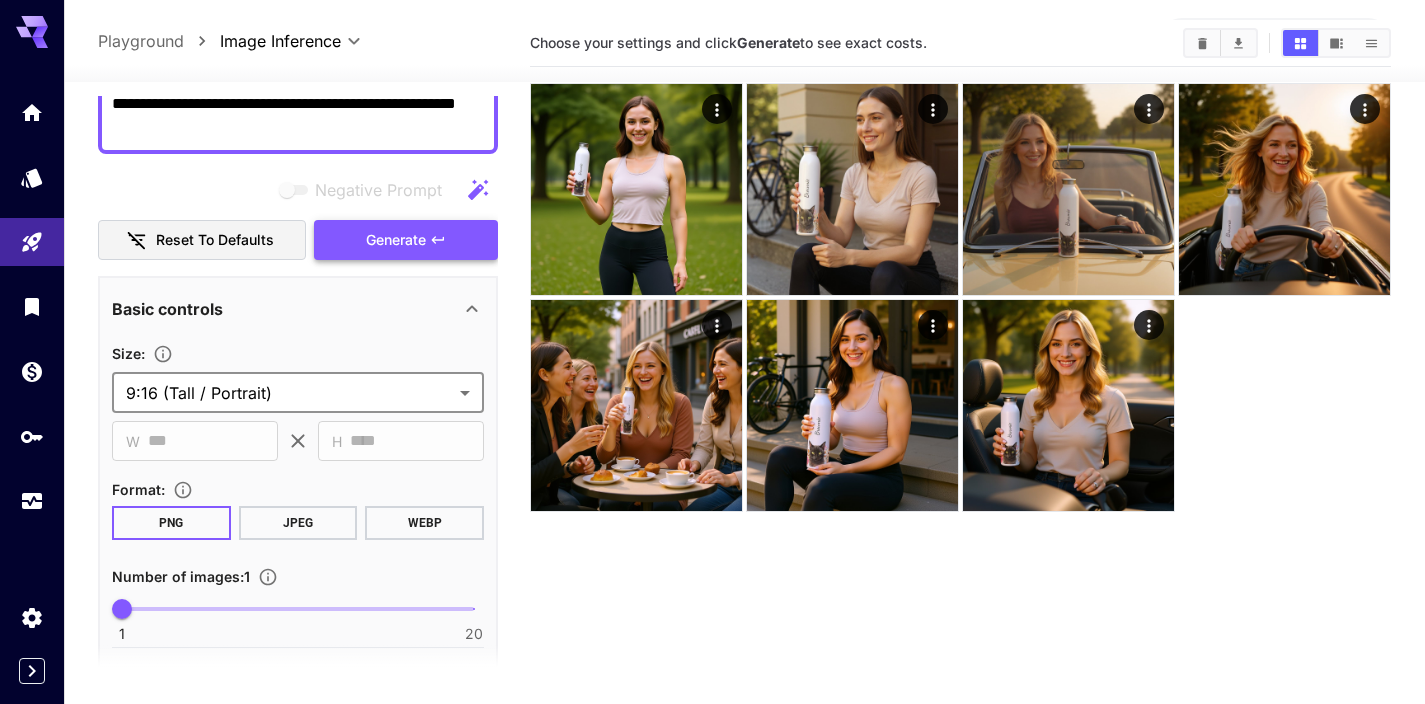 click on "Generate" at bounding box center (406, 240) 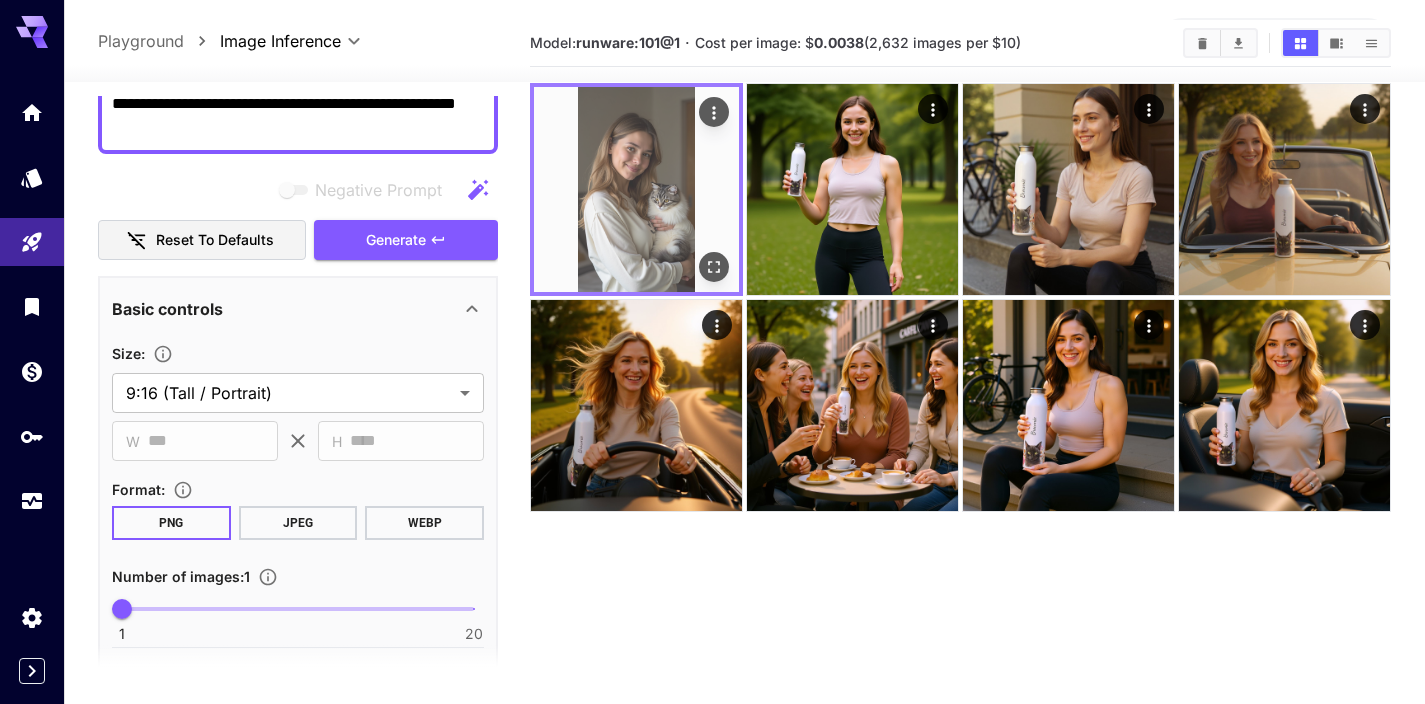 click at bounding box center [636, 189] 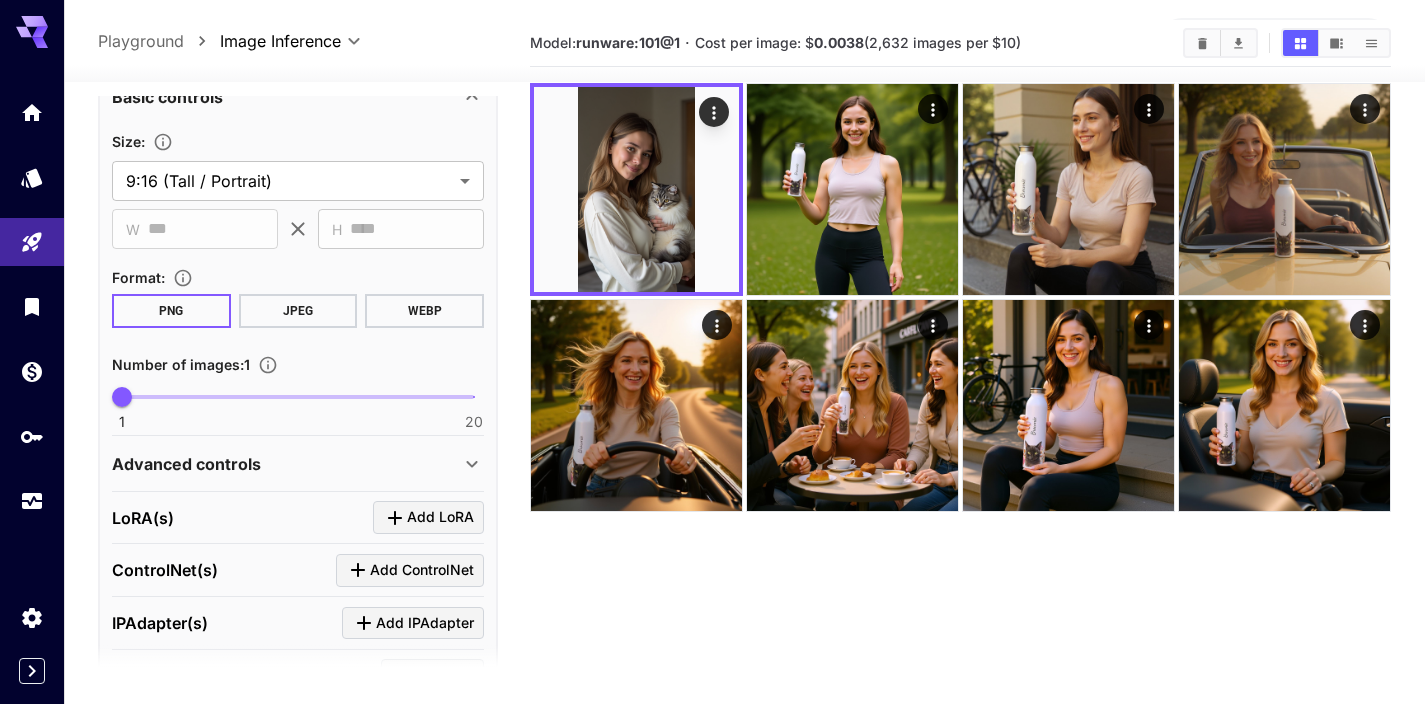 scroll, scrollTop: 643, scrollLeft: 0, axis: vertical 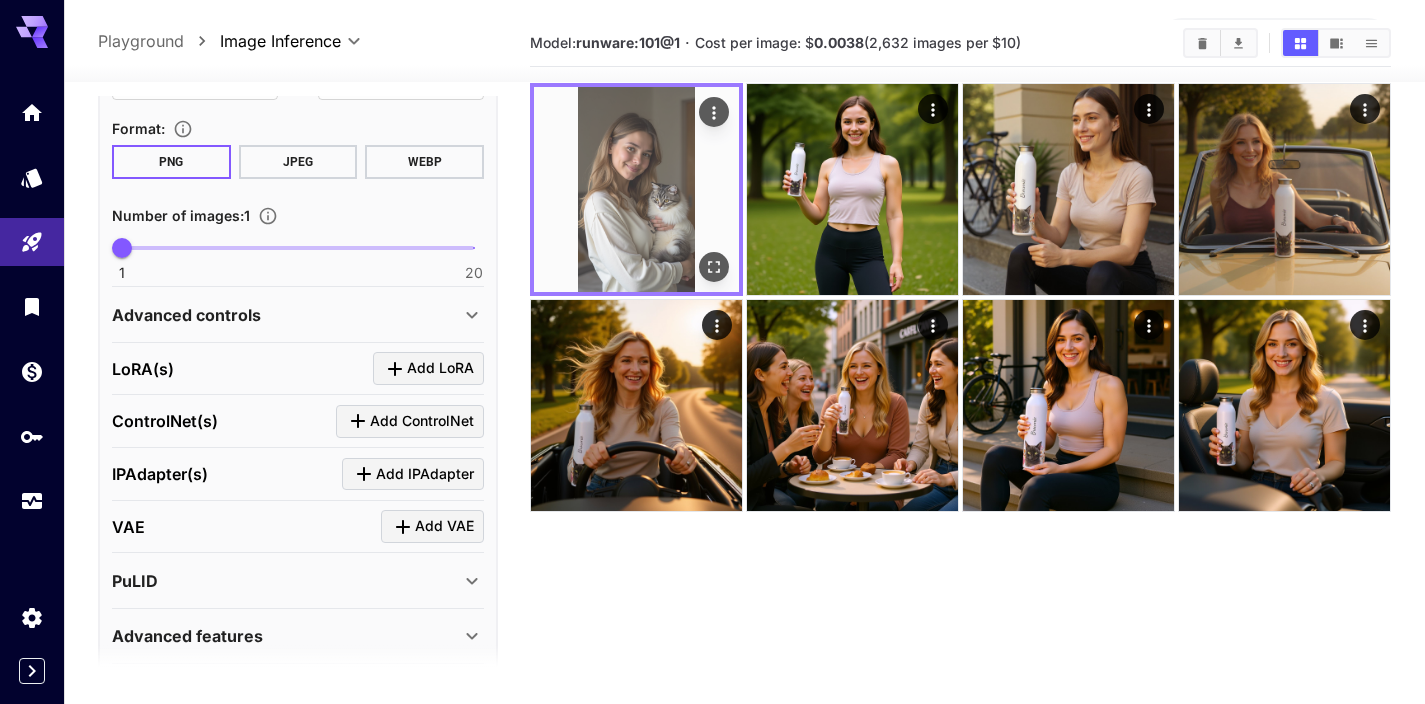 click at bounding box center (636, 189) 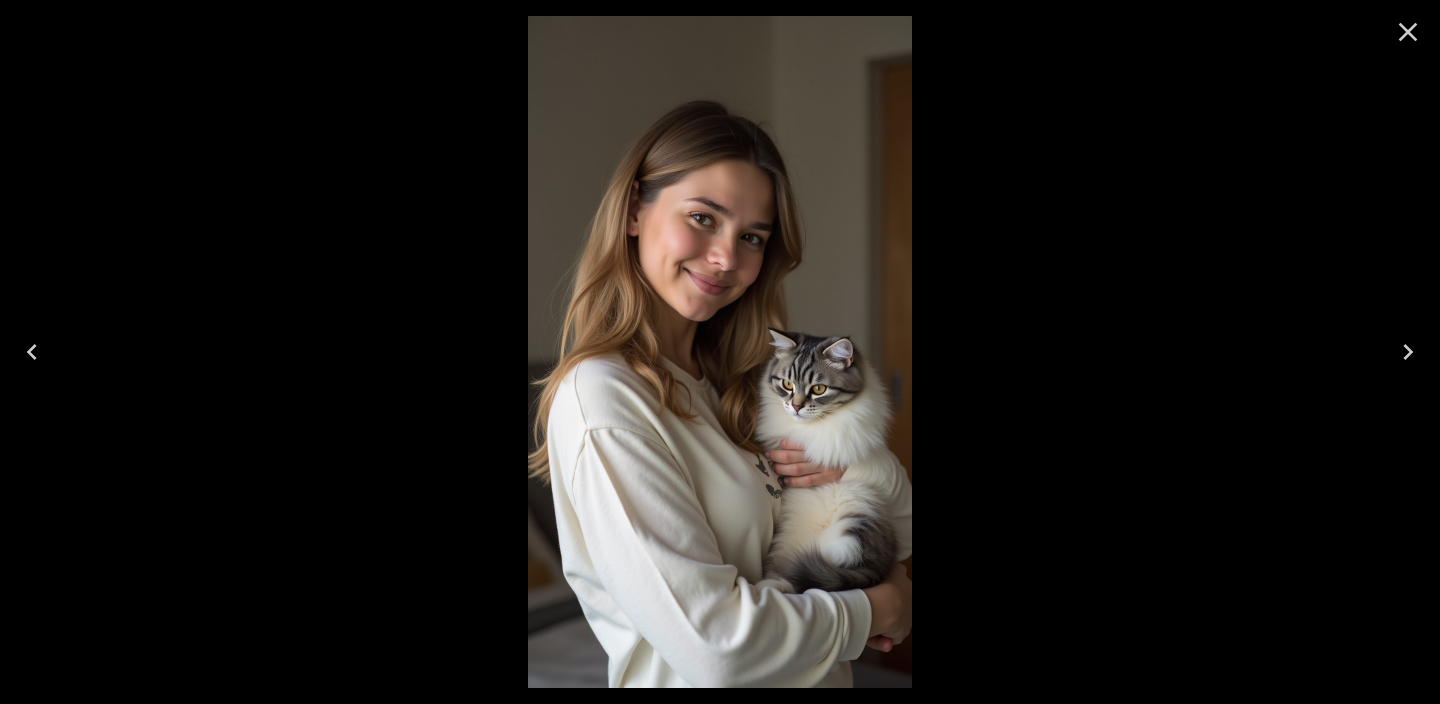 click at bounding box center (720, 352) 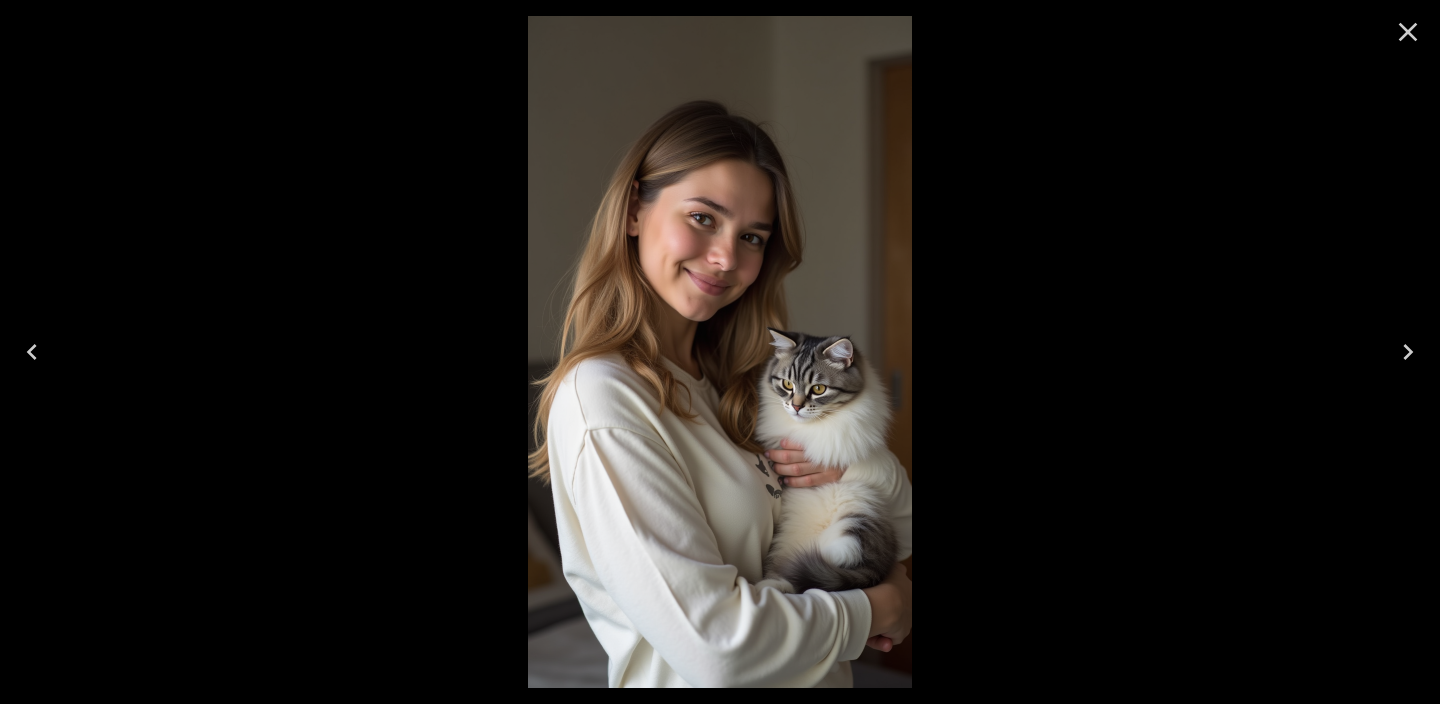 click 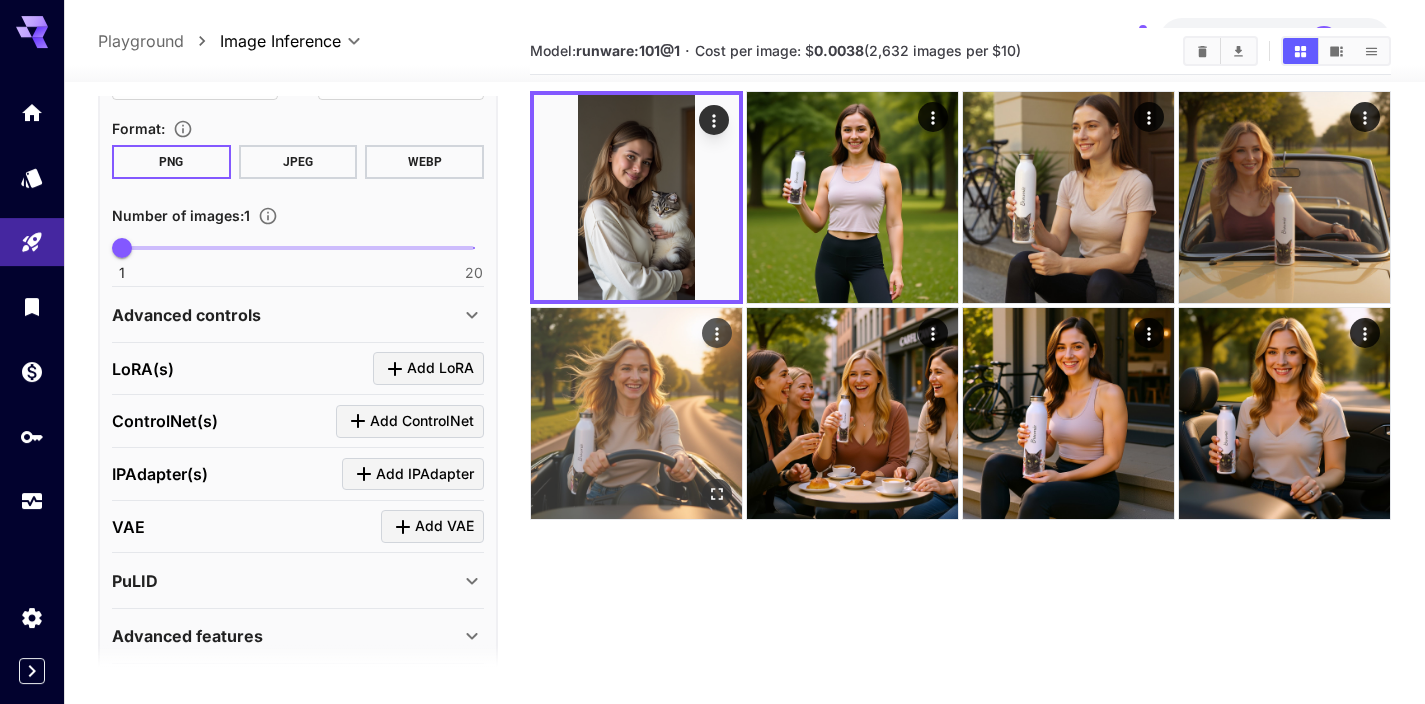 scroll, scrollTop: 0, scrollLeft: 0, axis: both 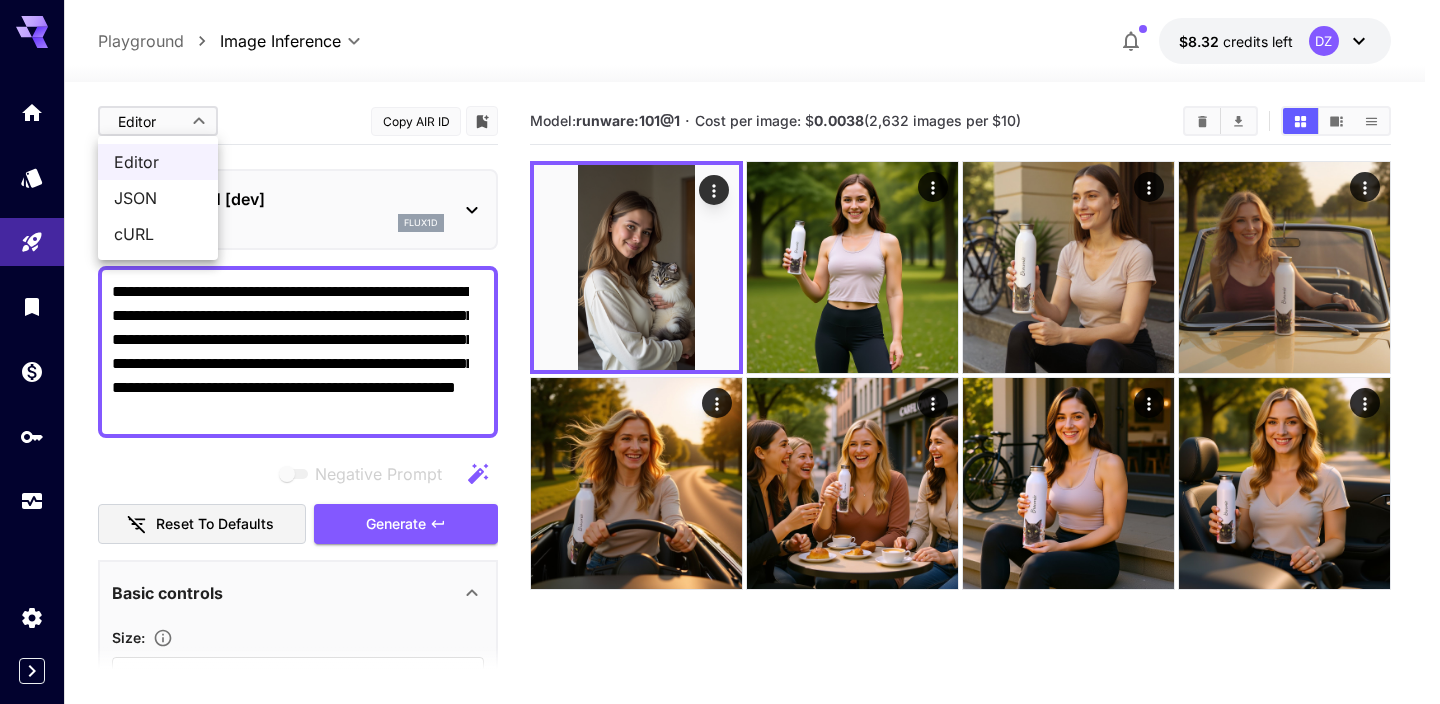 click on "**********" at bounding box center [720, 431] 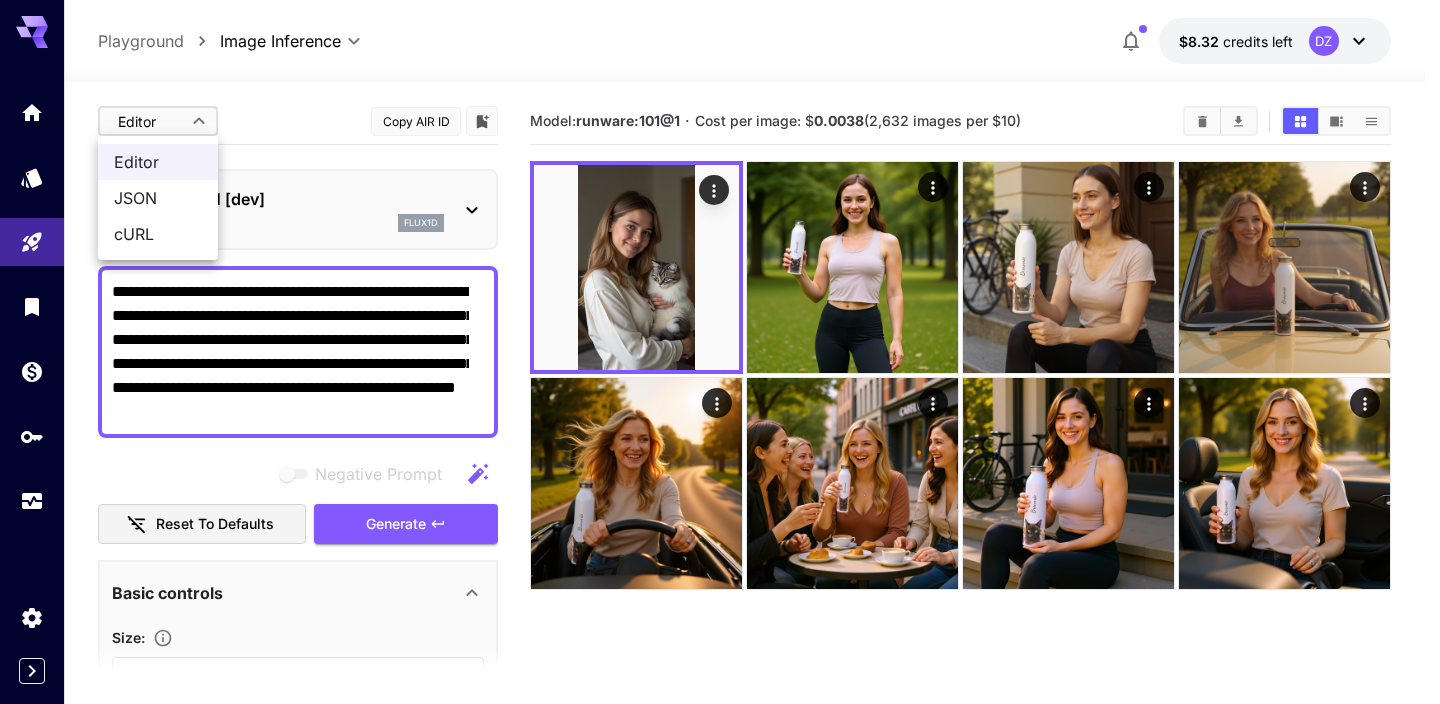 click at bounding box center (720, 352) 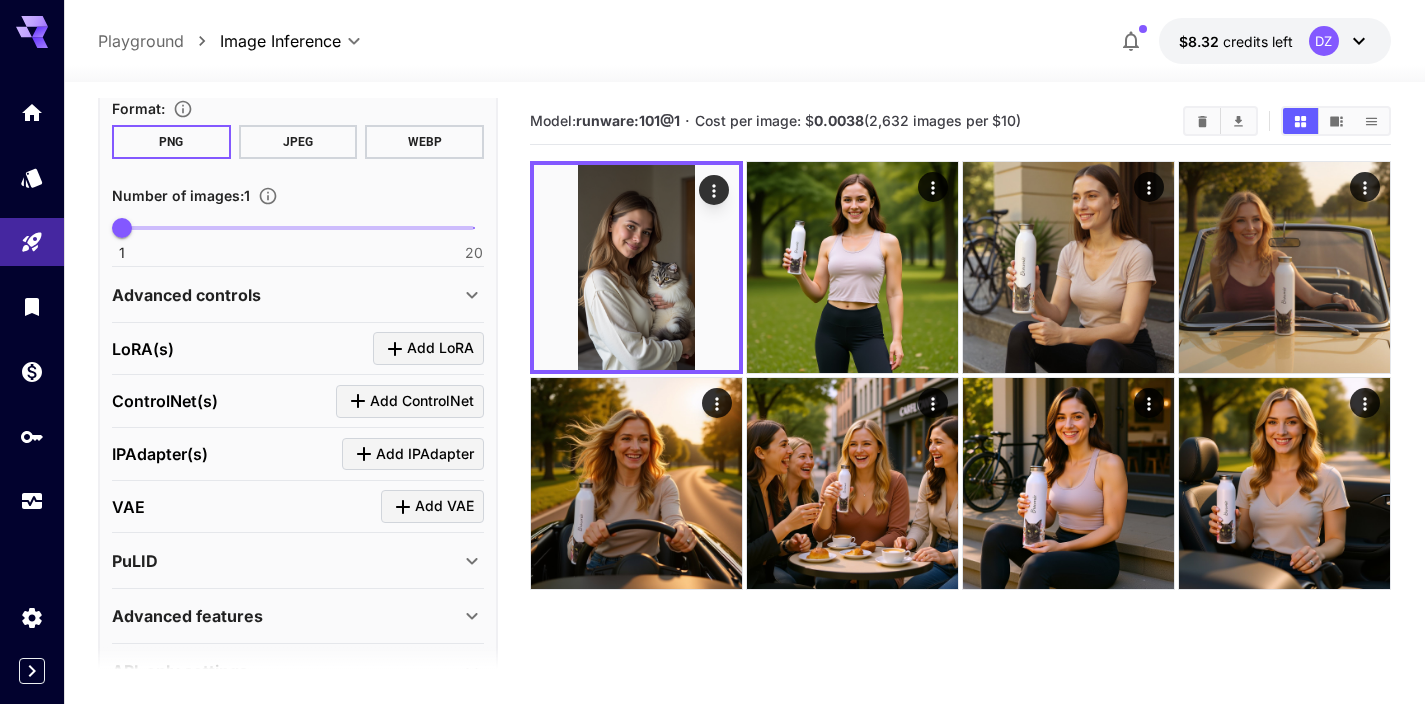 scroll, scrollTop: 719, scrollLeft: 0, axis: vertical 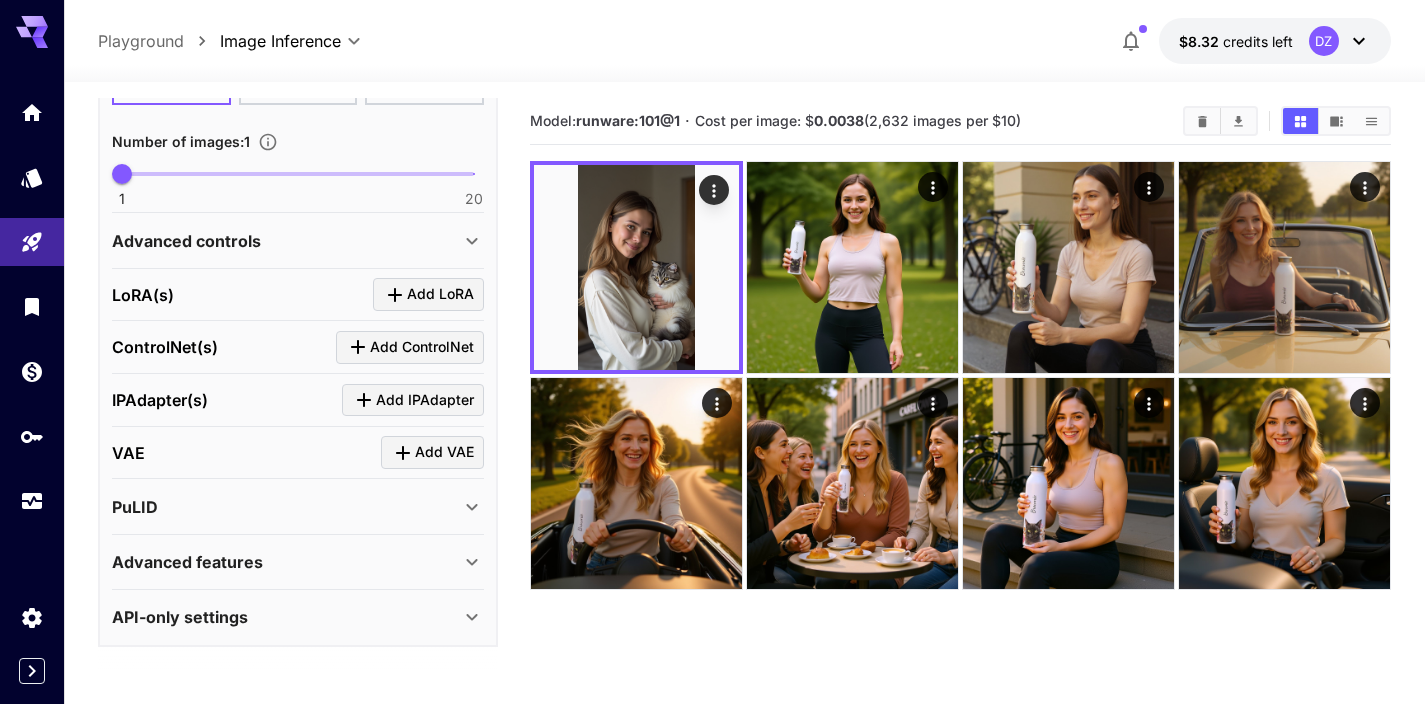 click on "Advanced features" at bounding box center [187, 562] 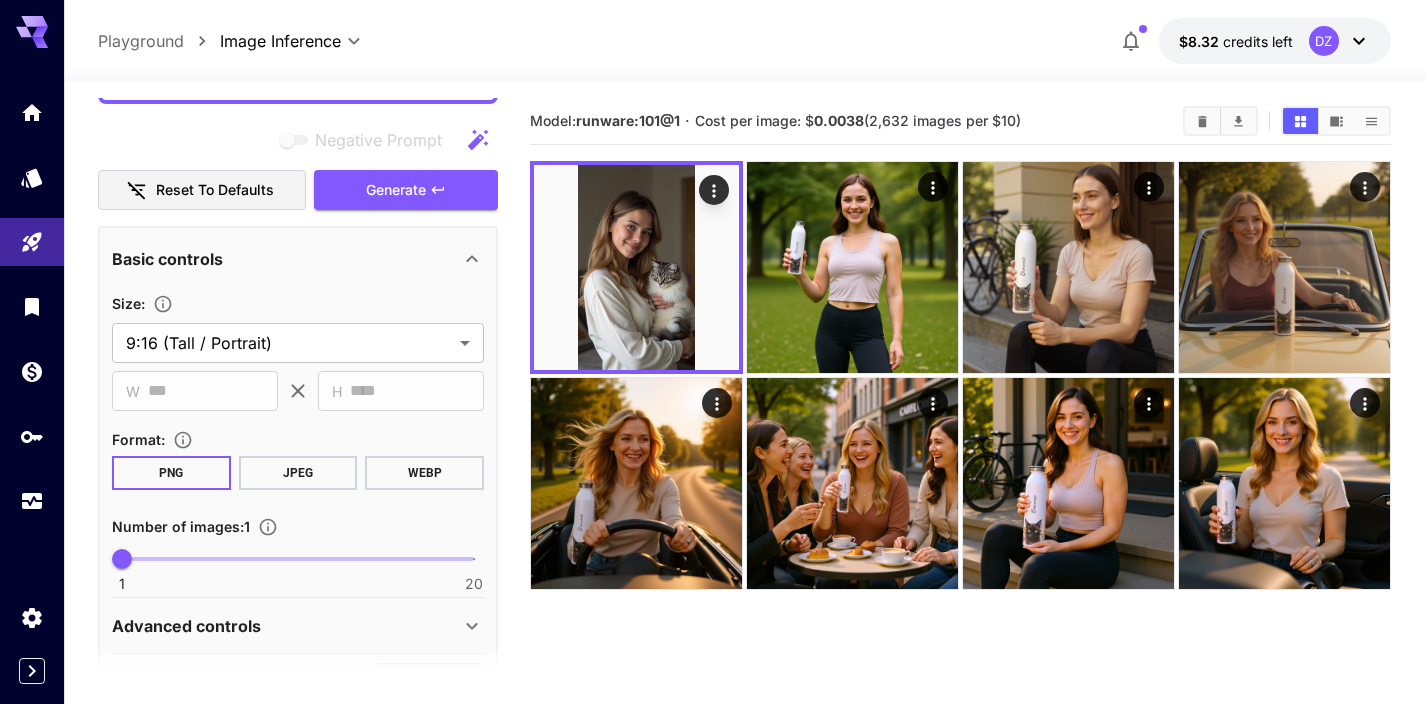 scroll, scrollTop: 0, scrollLeft: 0, axis: both 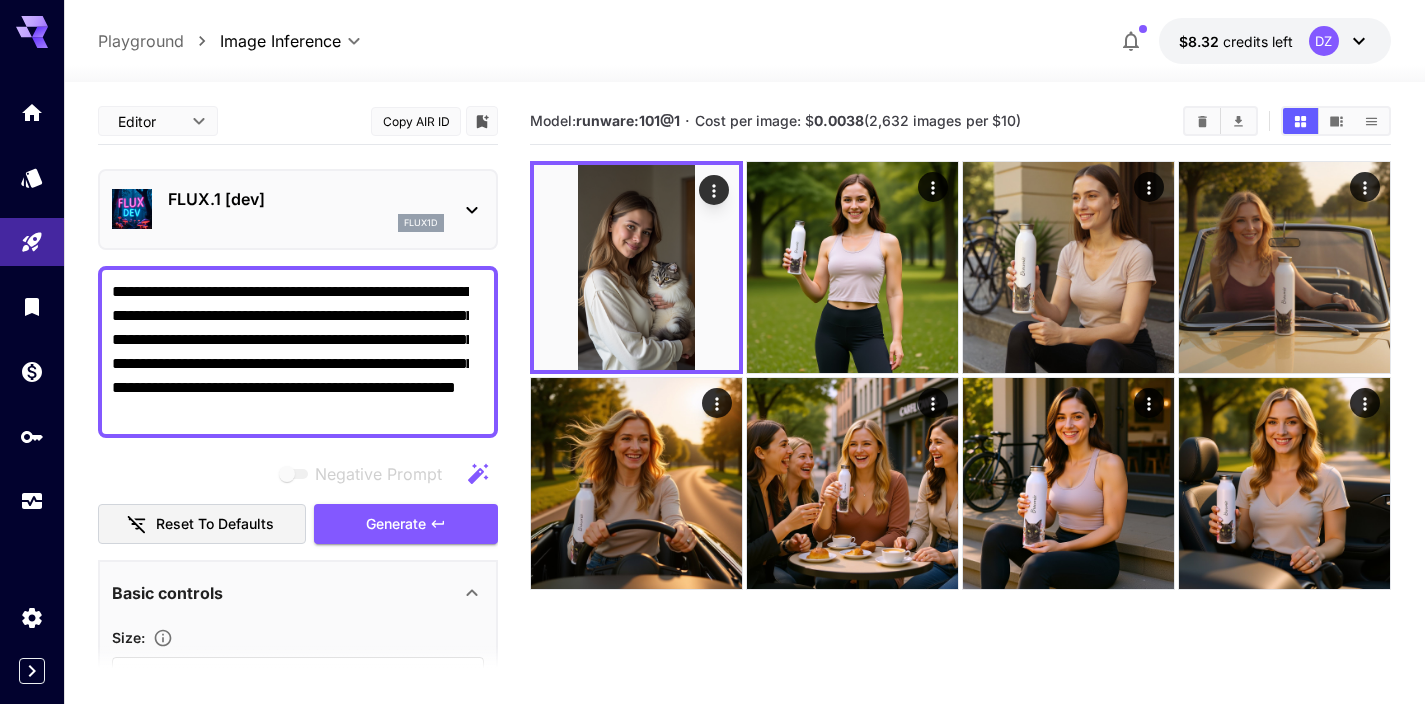 click on "FLUX.1 [dev]" at bounding box center (306, 199) 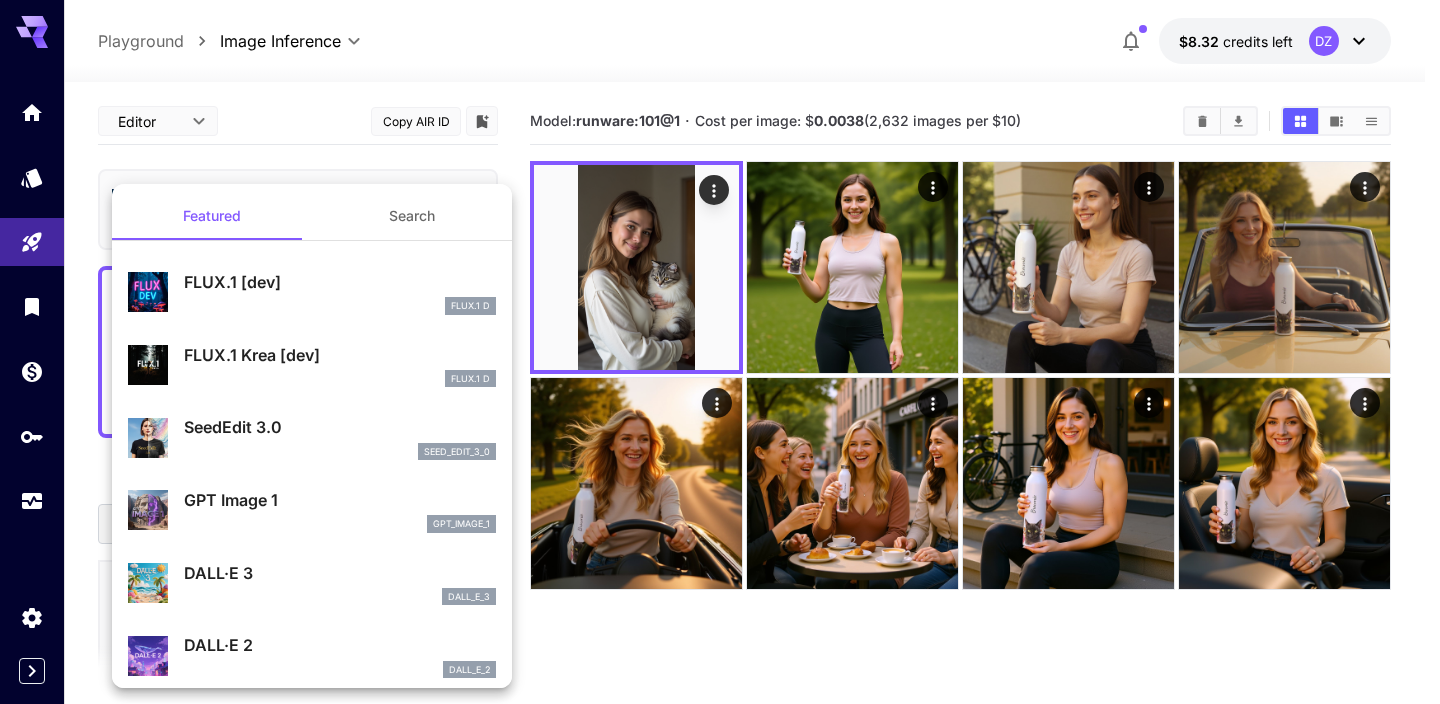 drag, startPoint x: 240, startPoint y: 132, endPoint x: 138, endPoint y: 141, distance: 102.396286 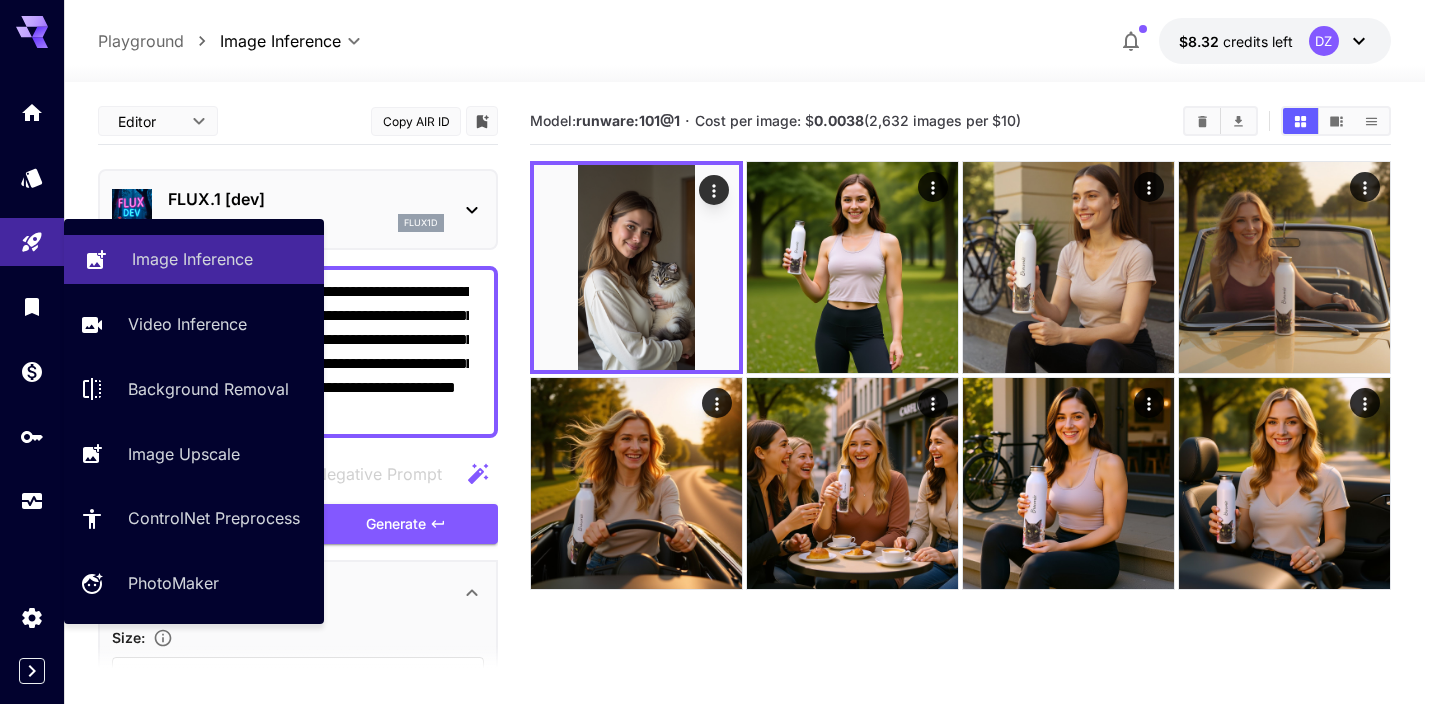 click on "Image Inference" at bounding box center (192, 259) 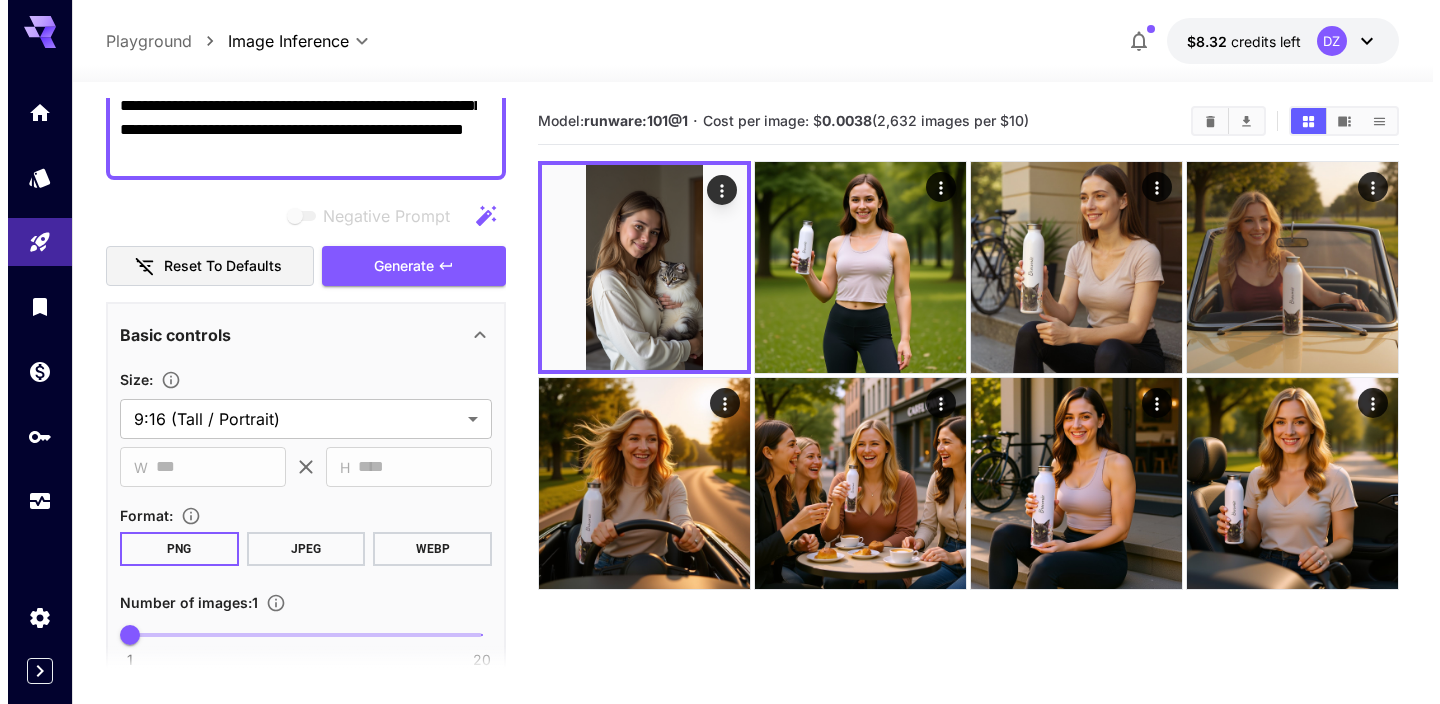scroll, scrollTop: 0, scrollLeft: 0, axis: both 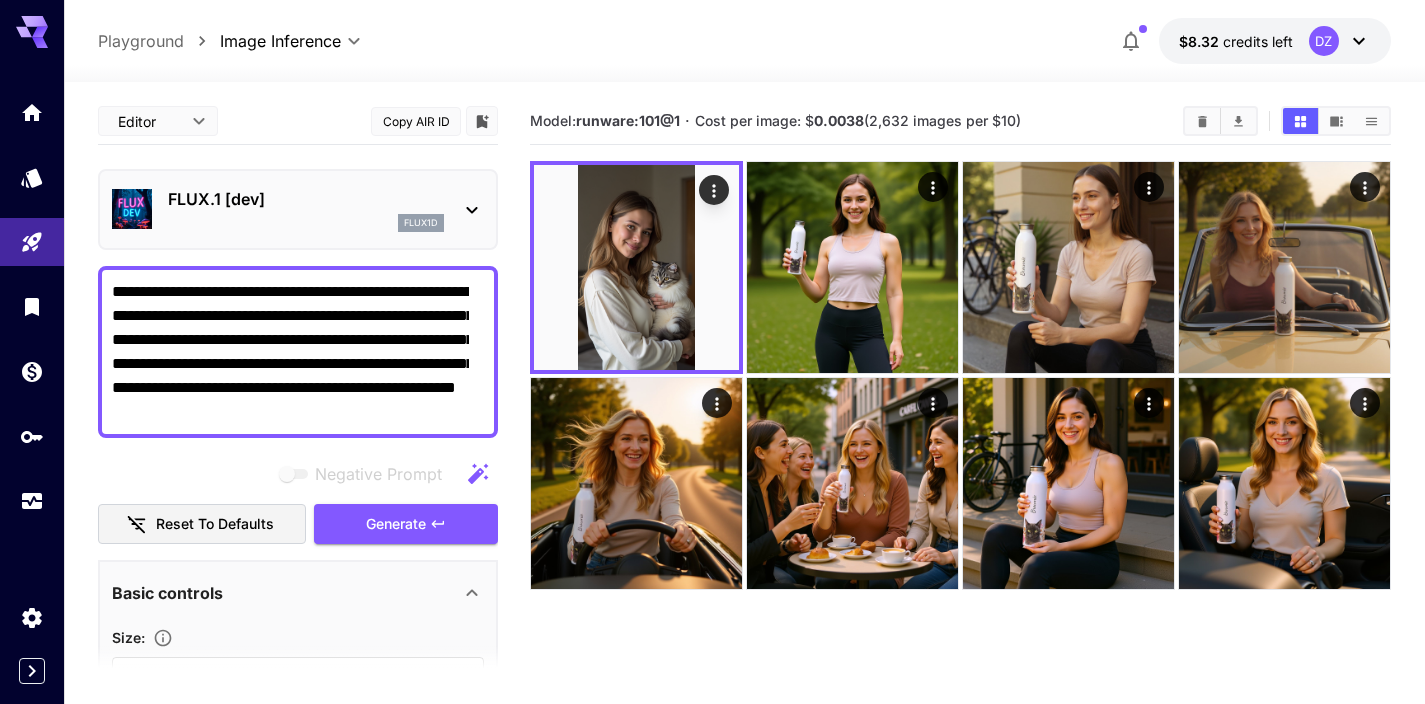 click on "FLUX.1 [dev] flux1d" at bounding box center (298, 209) 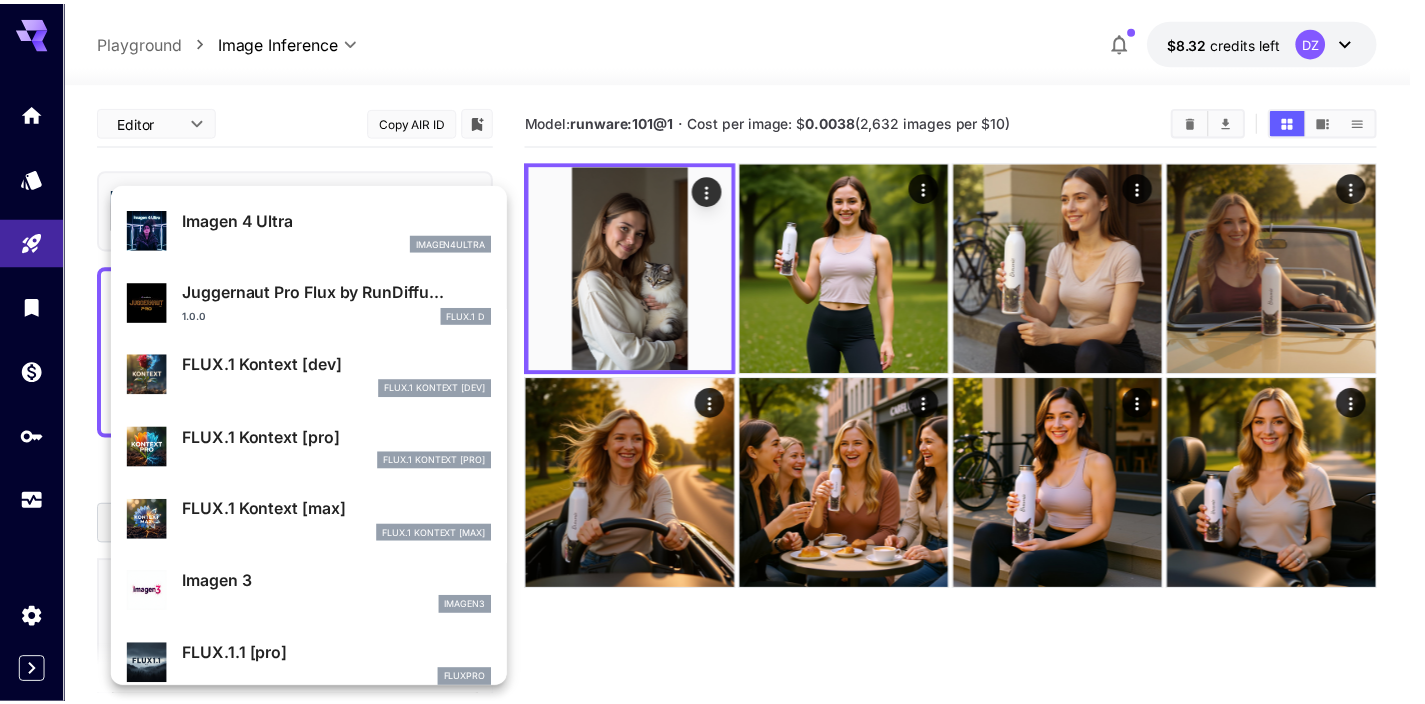 scroll, scrollTop: 648, scrollLeft: 0, axis: vertical 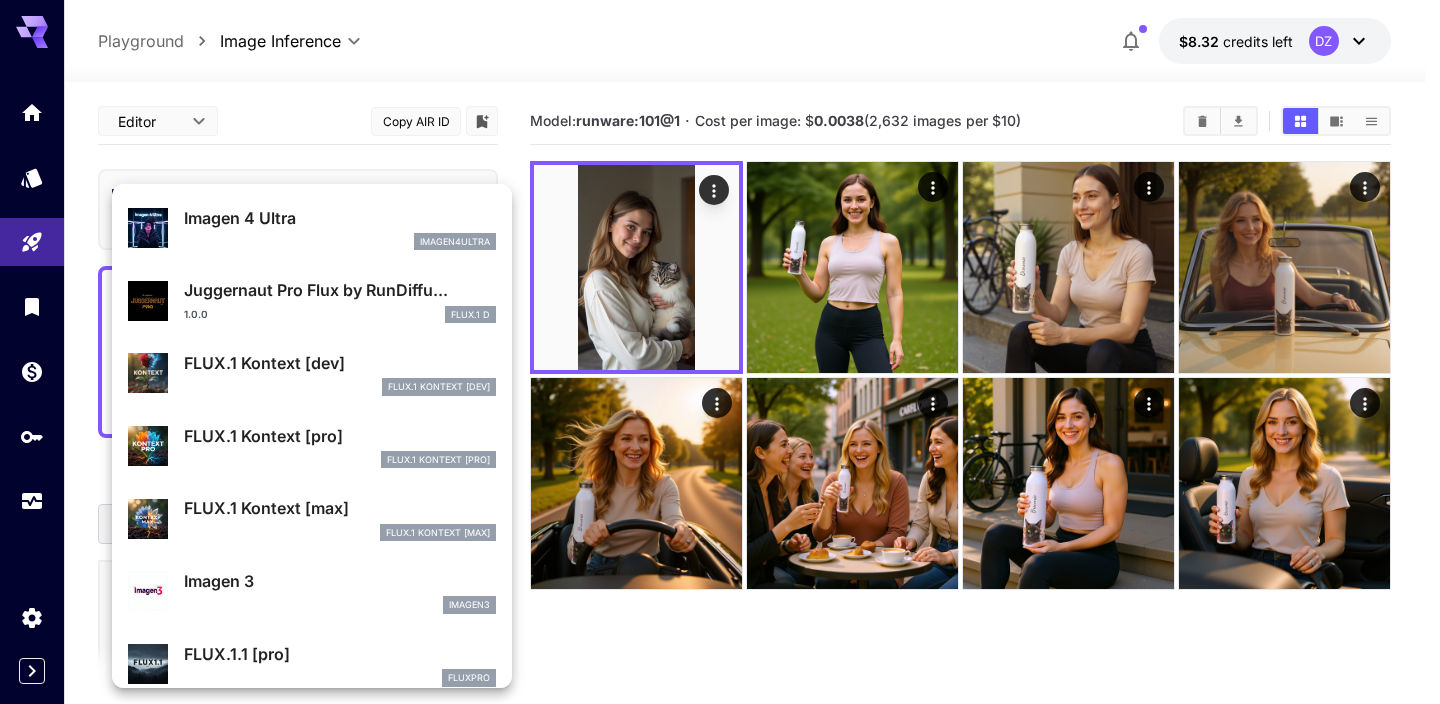 click on "FlUX.1 Kontext [dev]" at bounding box center (340, 387) 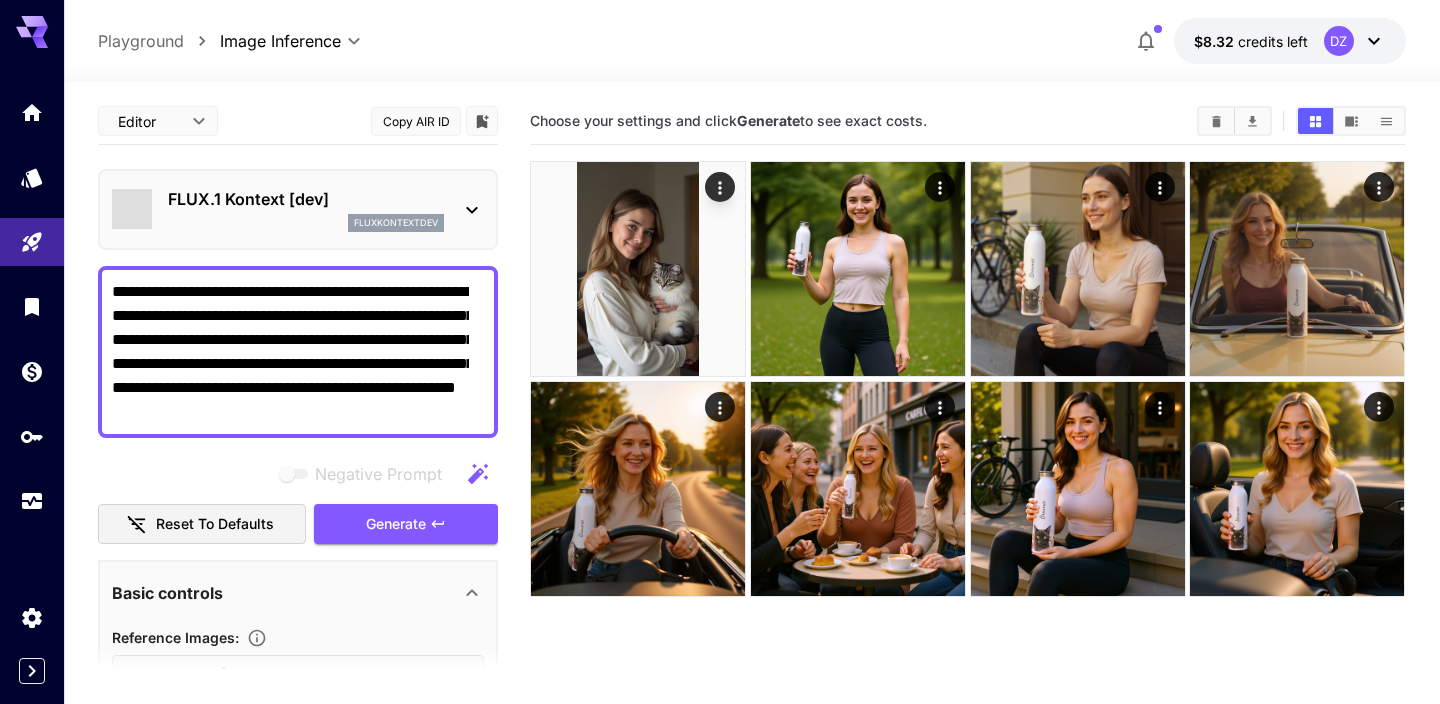 type on "**********" 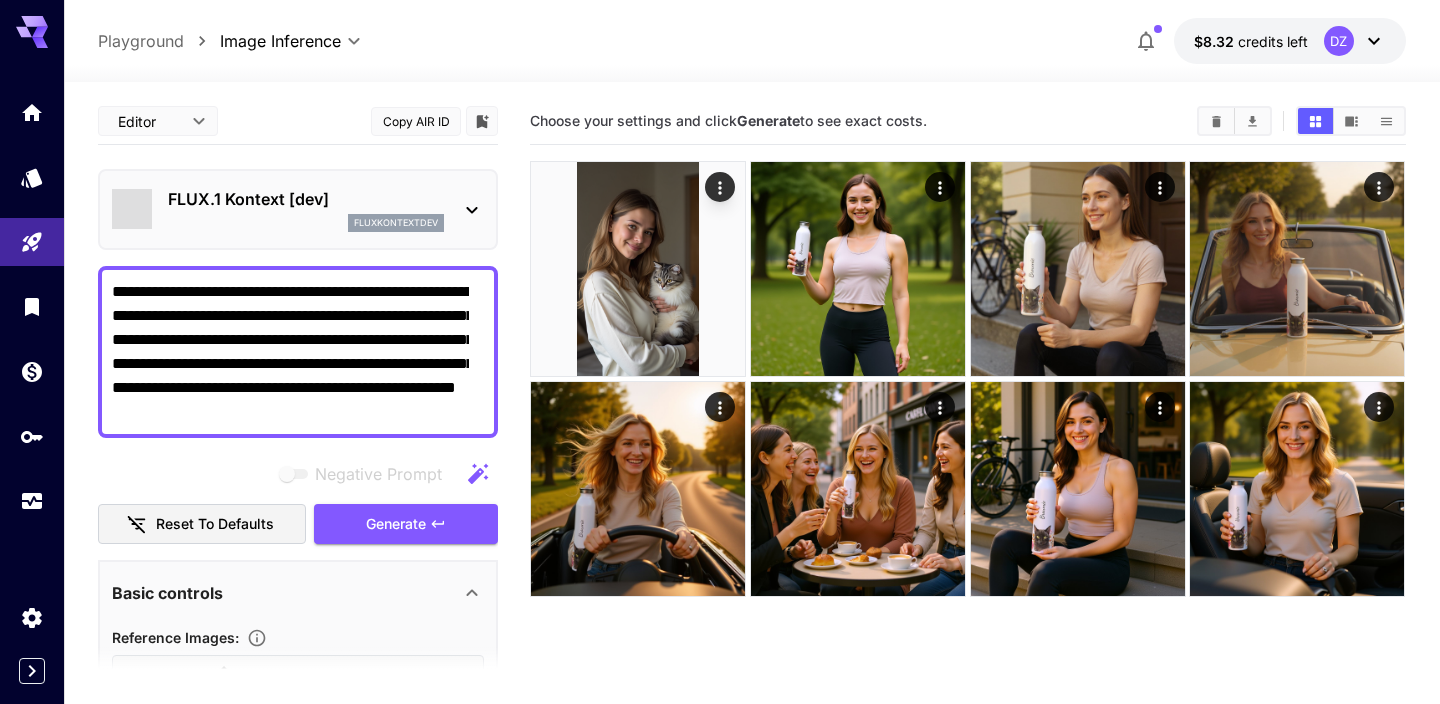 type on "***" 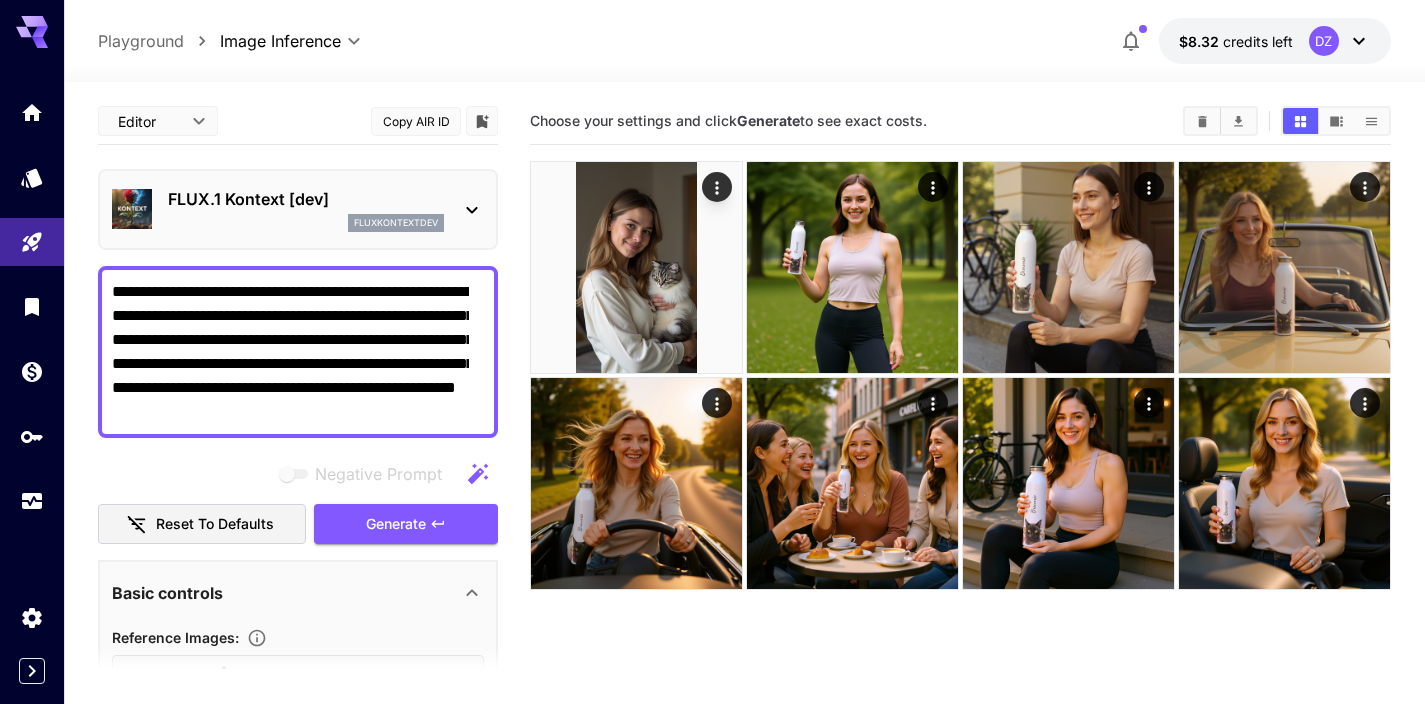 scroll, scrollTop: 323, scrollLeft: 0, axis: vertical 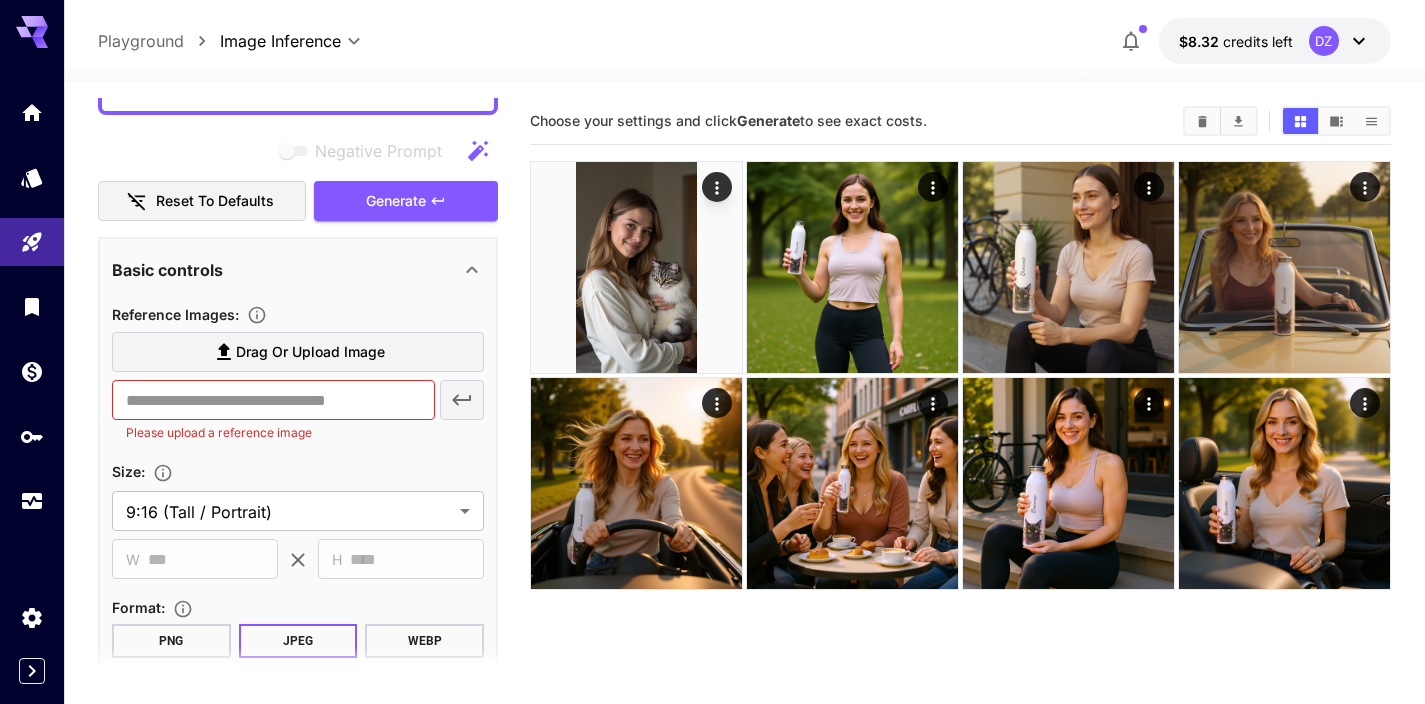 click on "Drag or upload image" at bounding box center [310, 352] 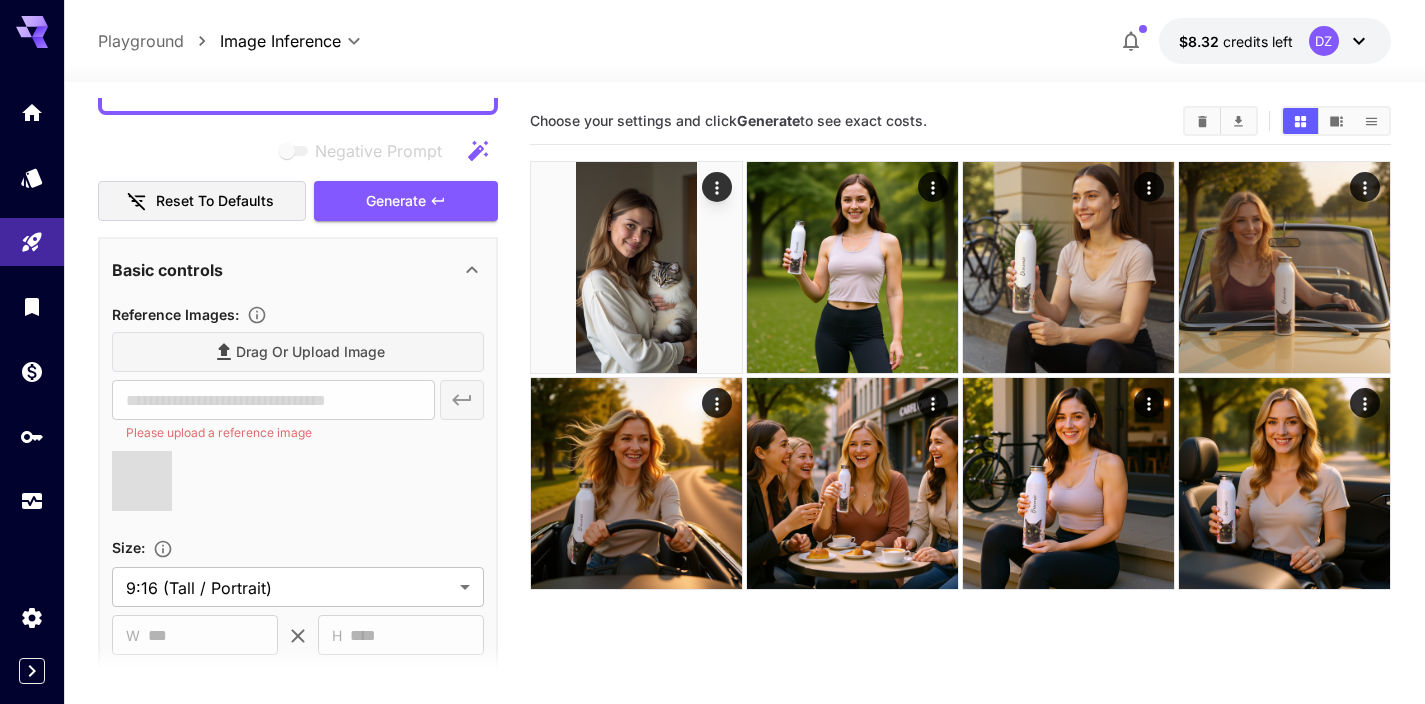 type on "**********" 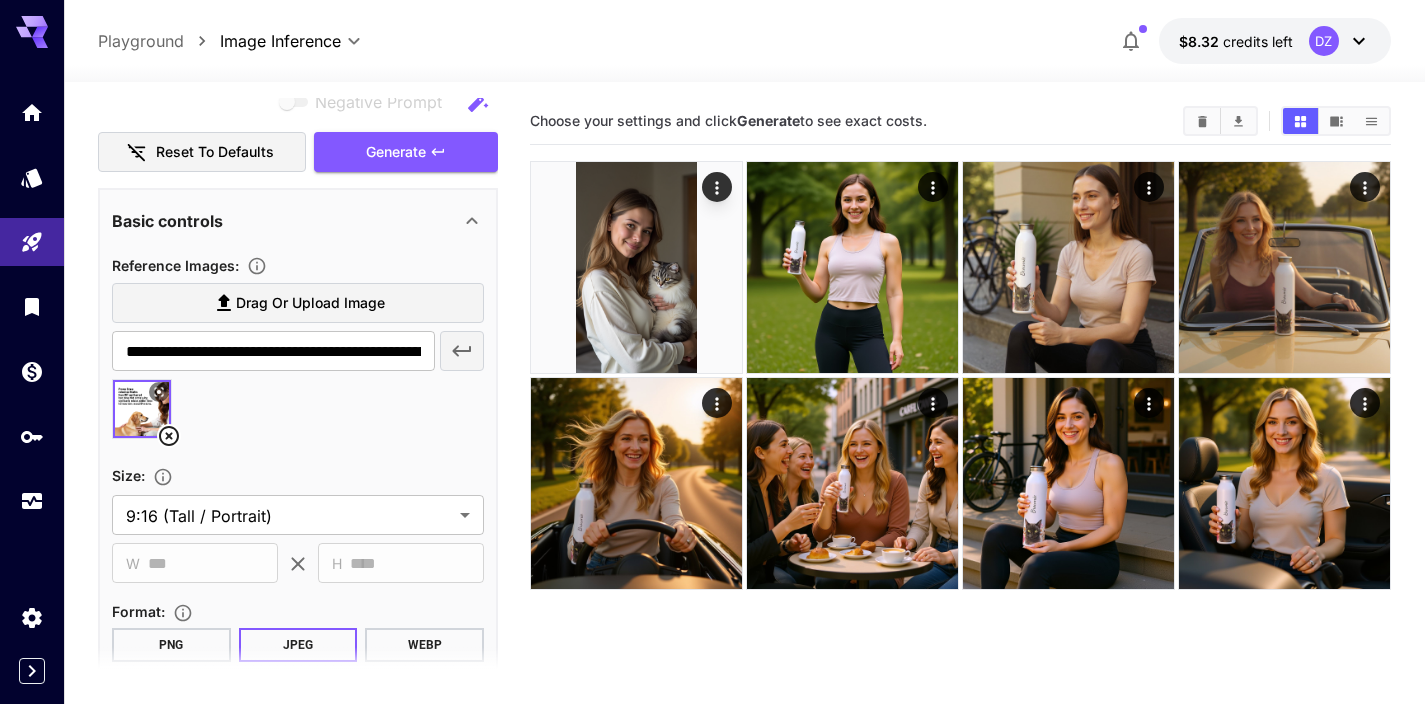 scroll, scrollTop: 144, scrollLeft: 0, axis: vertical 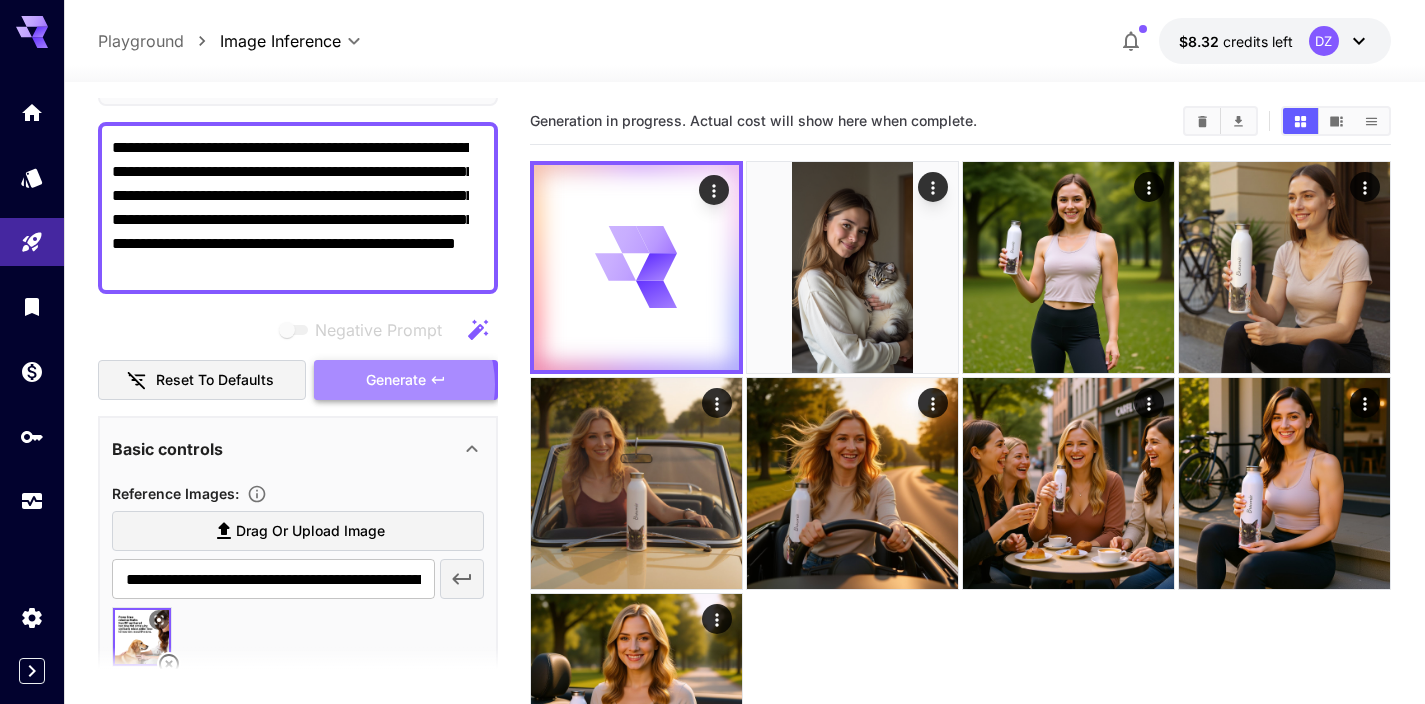 click on "Generate" at bounding box center (396, 380) 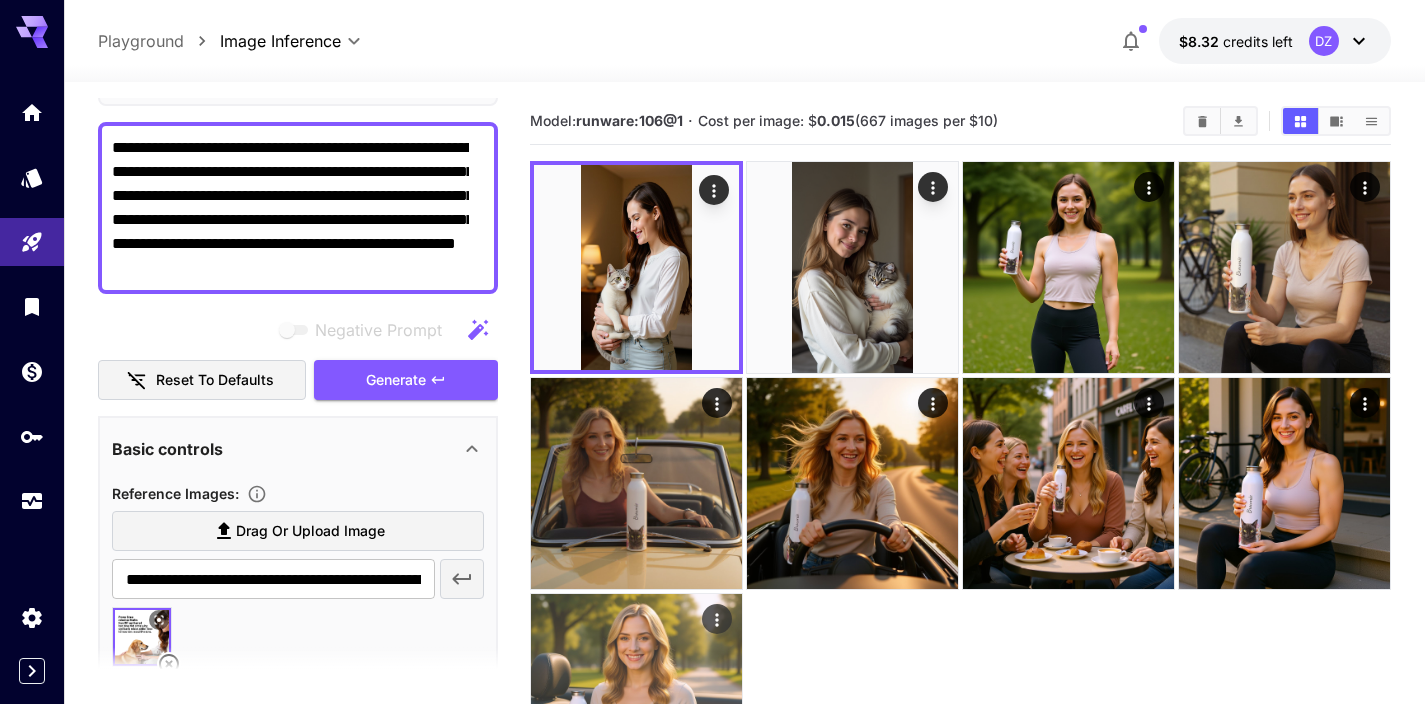click at bounding box center (636, 267) 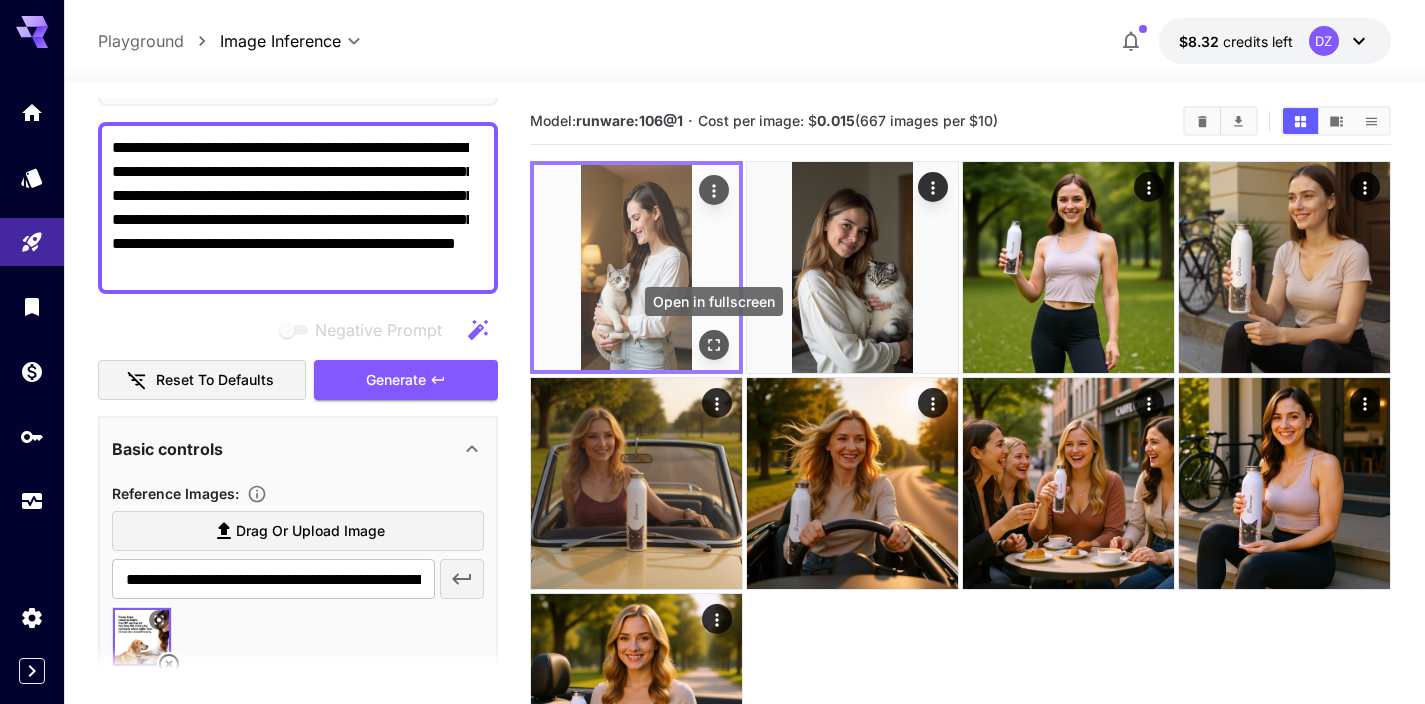 click at bounding box center (714, 345) 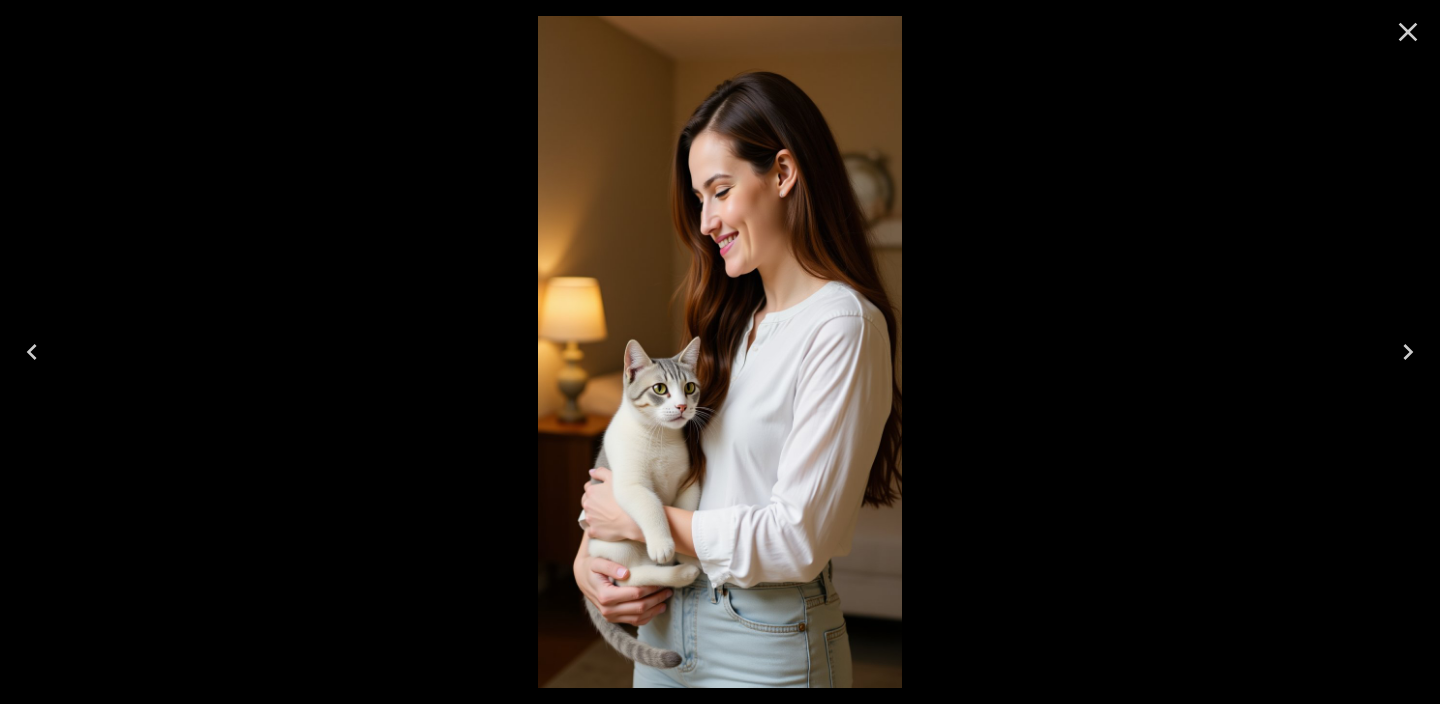 click at bounding box center [720, 352] 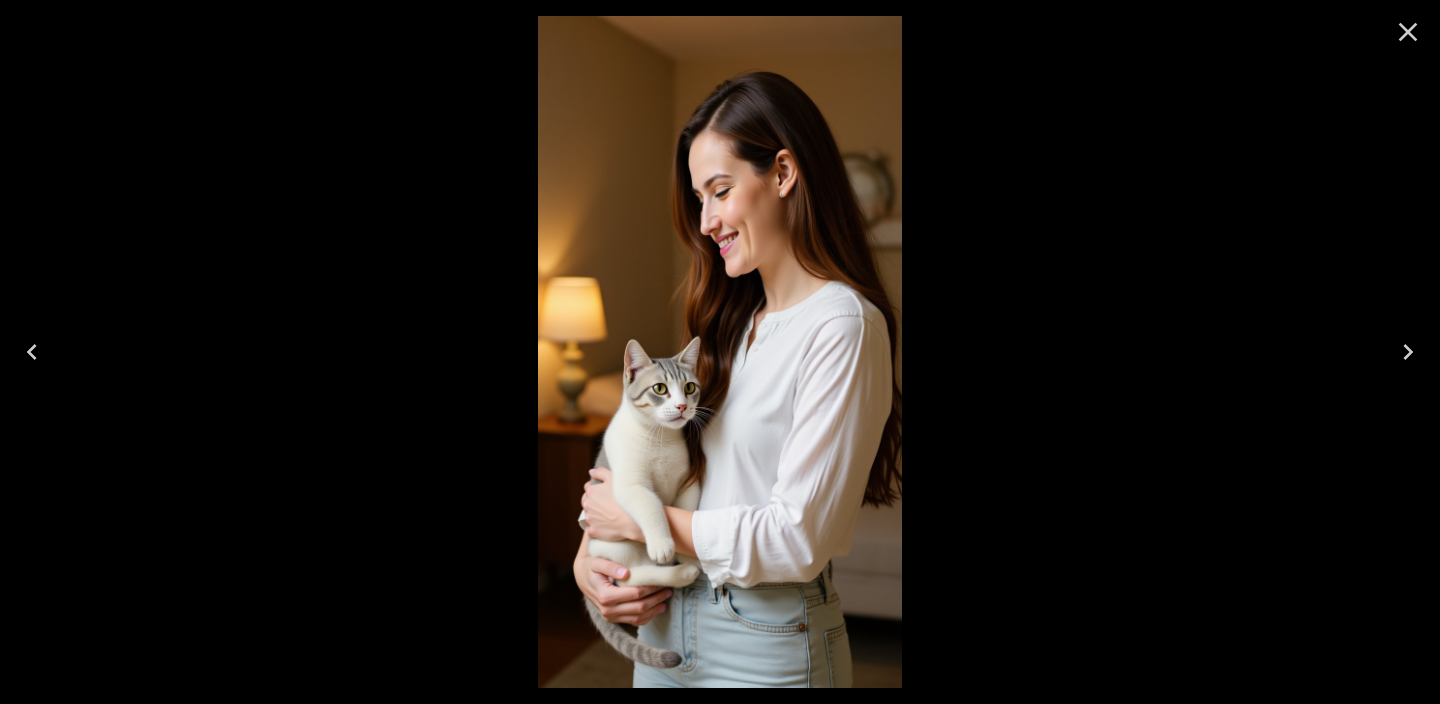 click 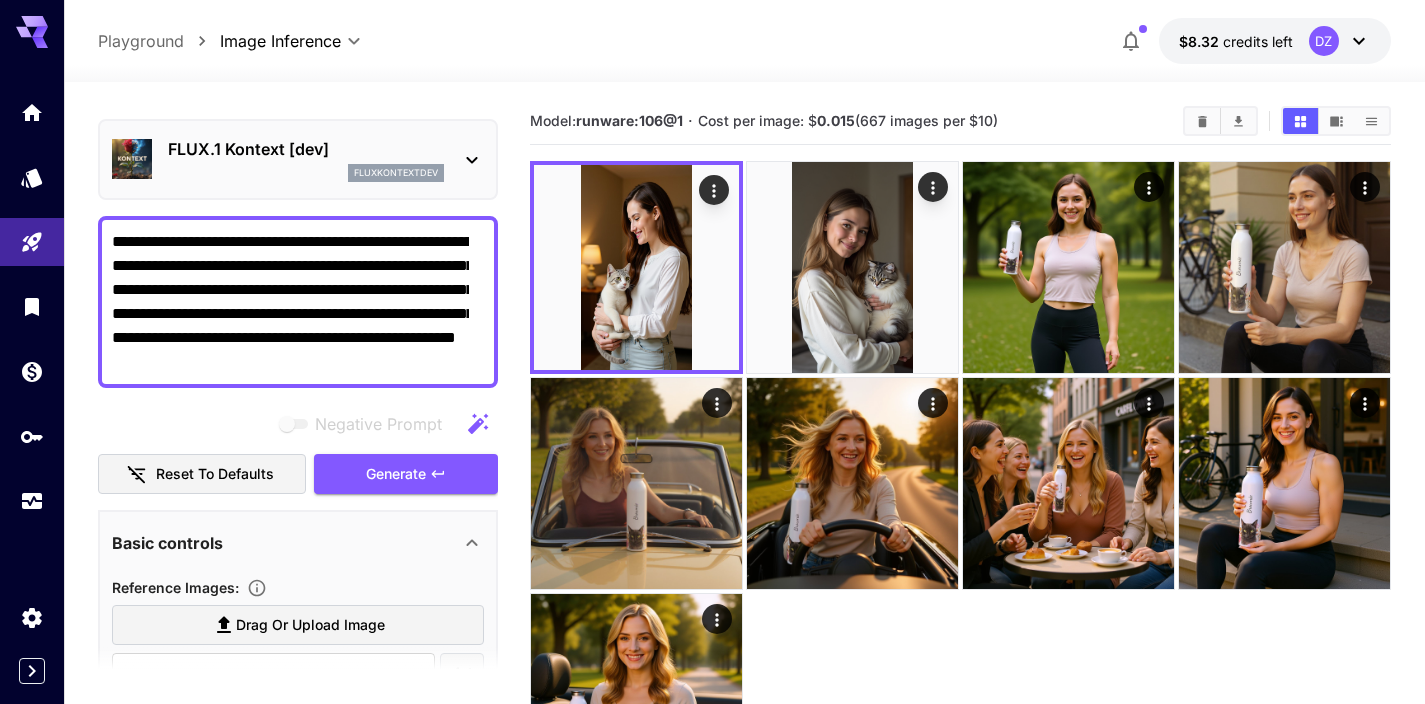 scroll, scrollTop: 11, scrollLeft: 0, axis: vertical 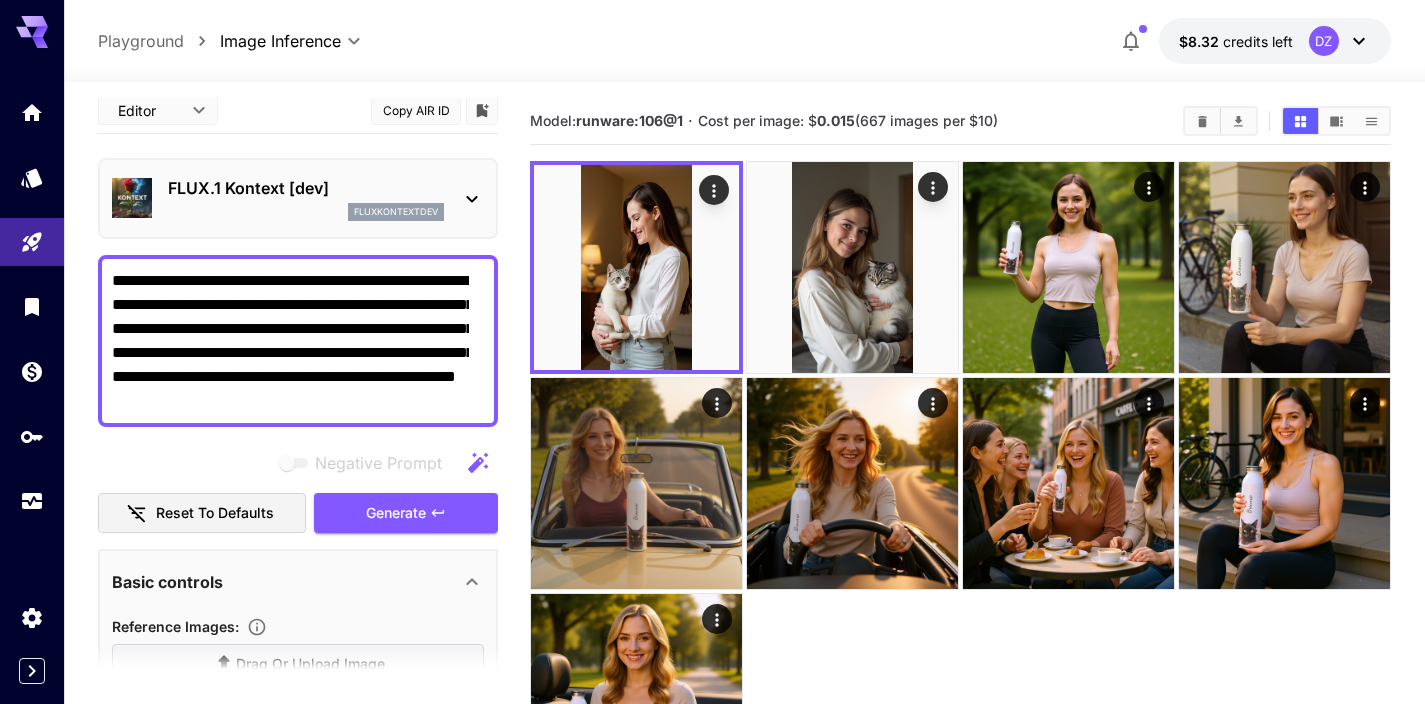 drag, startPoint x: 369, startPoint y: 379, endPoint x: 33, endPoint y: 223, distance: 370.44836 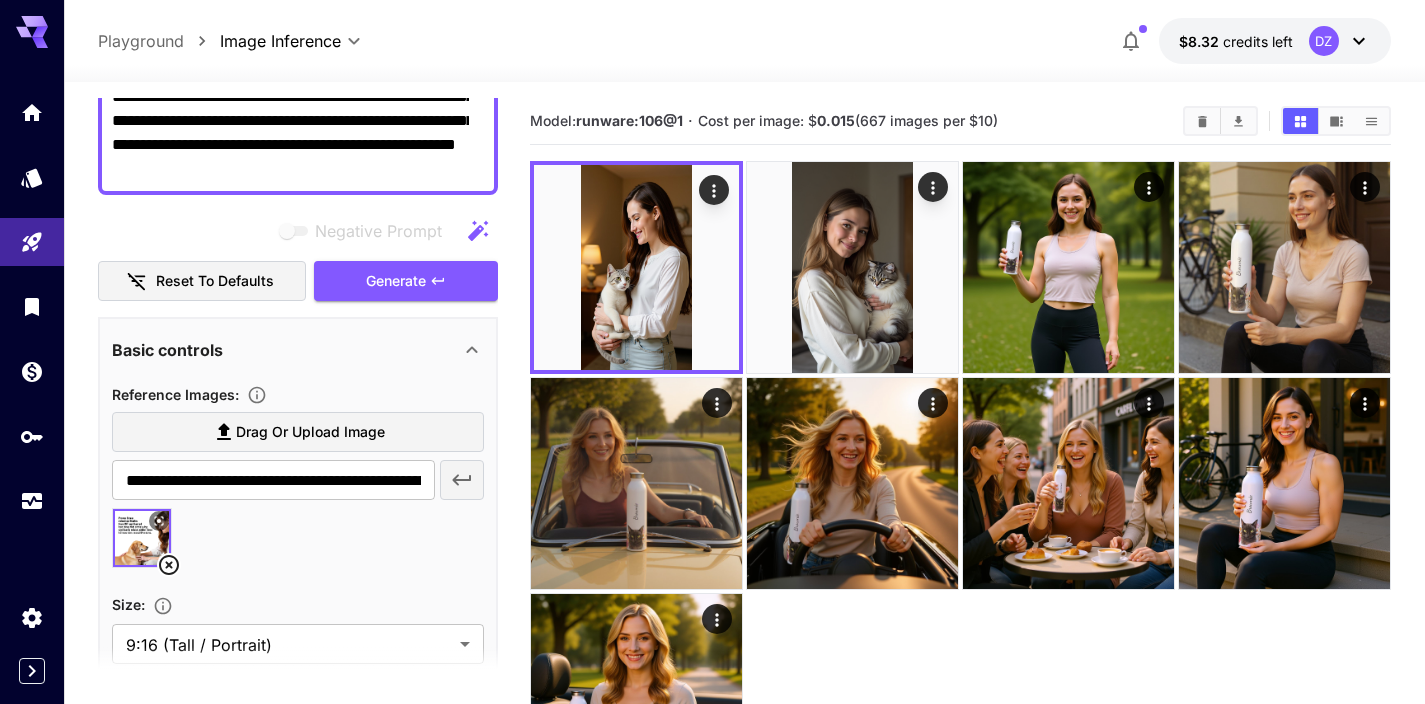 scroll, scrollTop: 247, scrollLeft: 0, axis: vertical 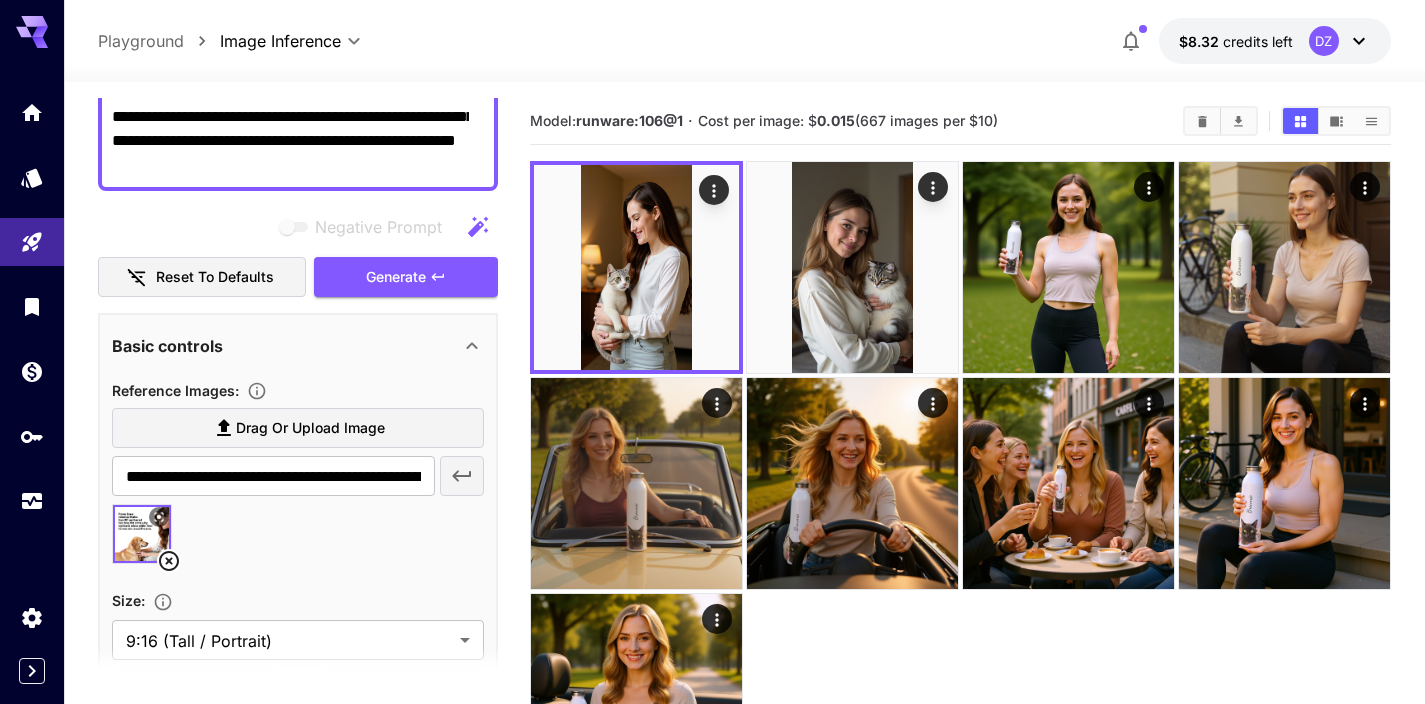click on "**********" at bounding box center [290, 105] 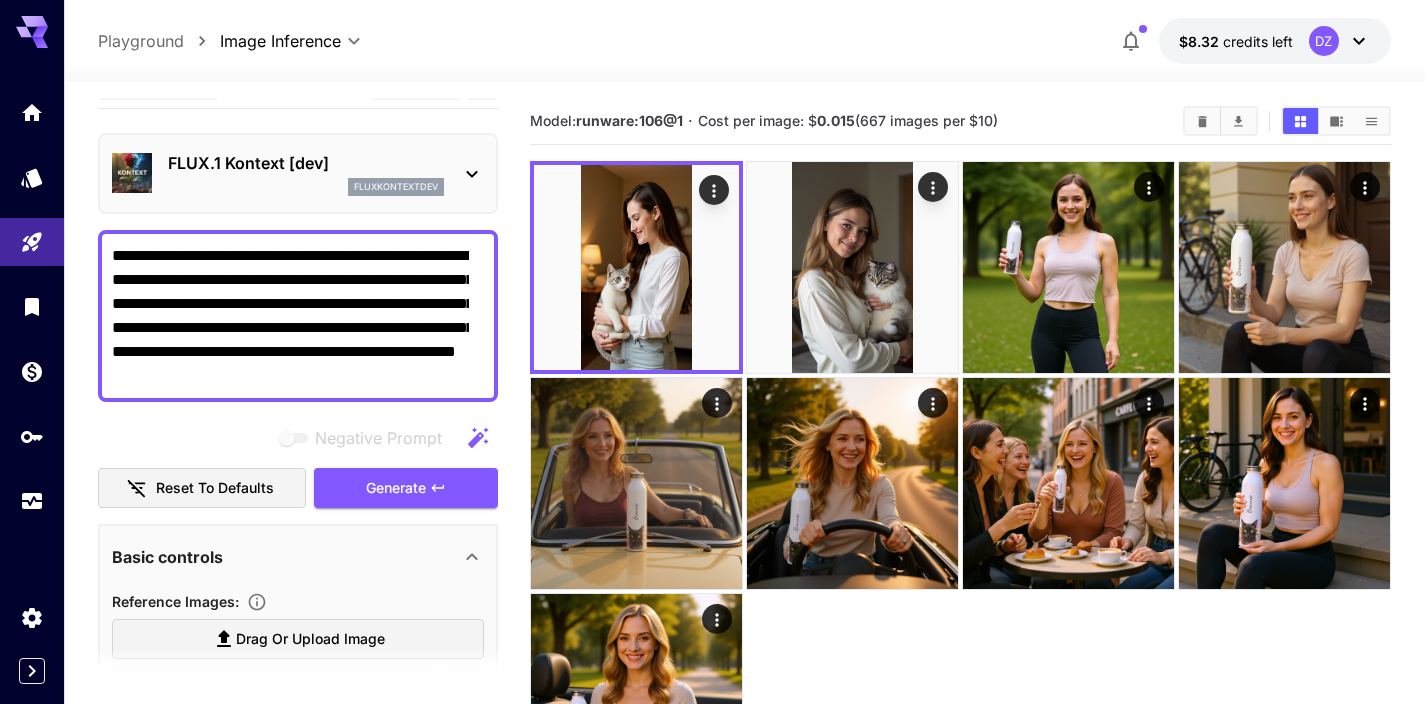 drag, startPoint x: 457, startPoint y: 175, endPoint x: 24, endPoint y: 83, distance: 442.6658 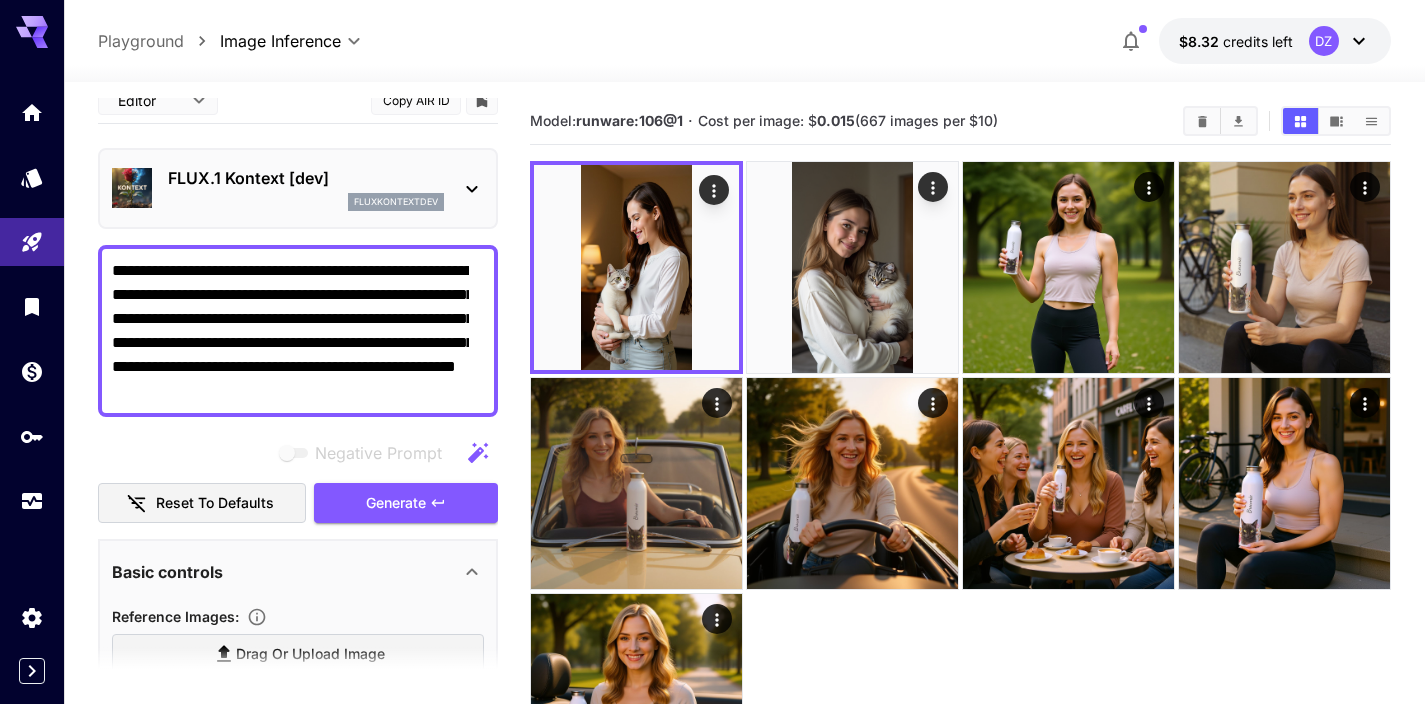 paste on "**********" 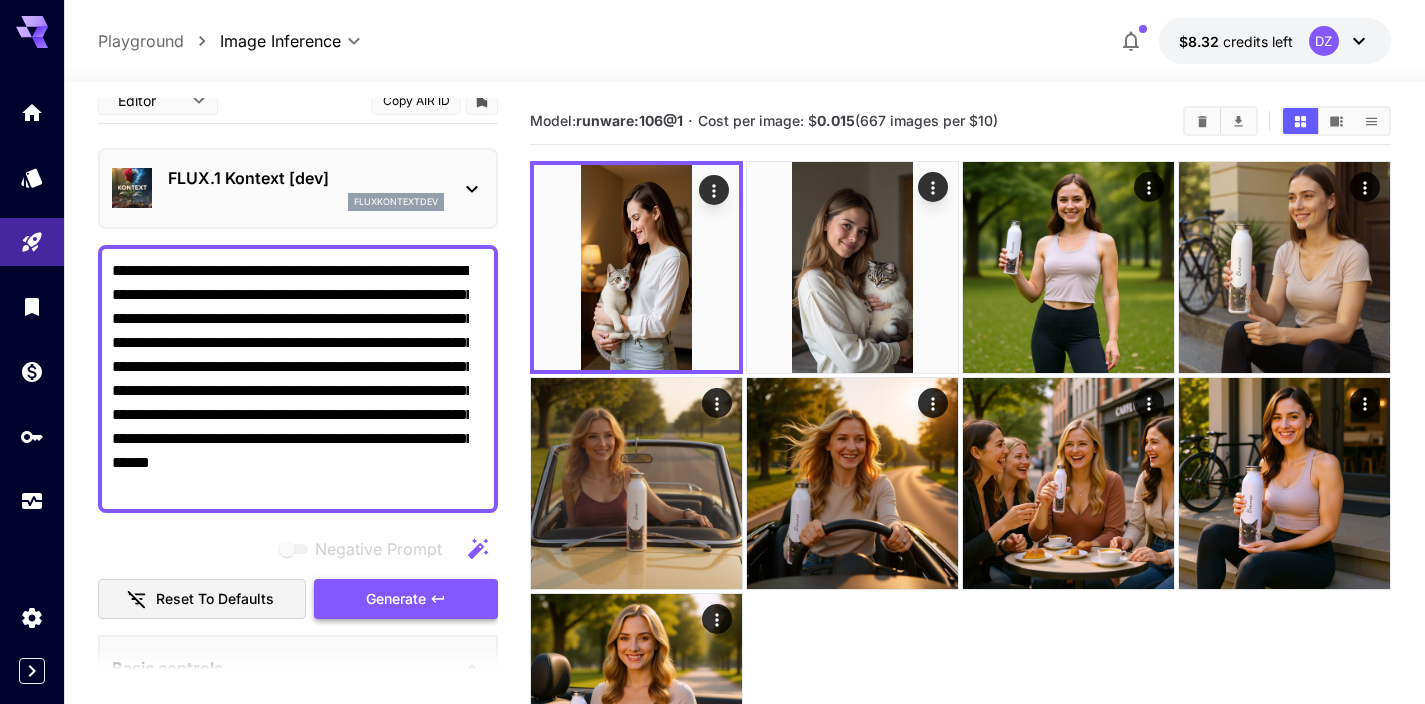 type on "**********" 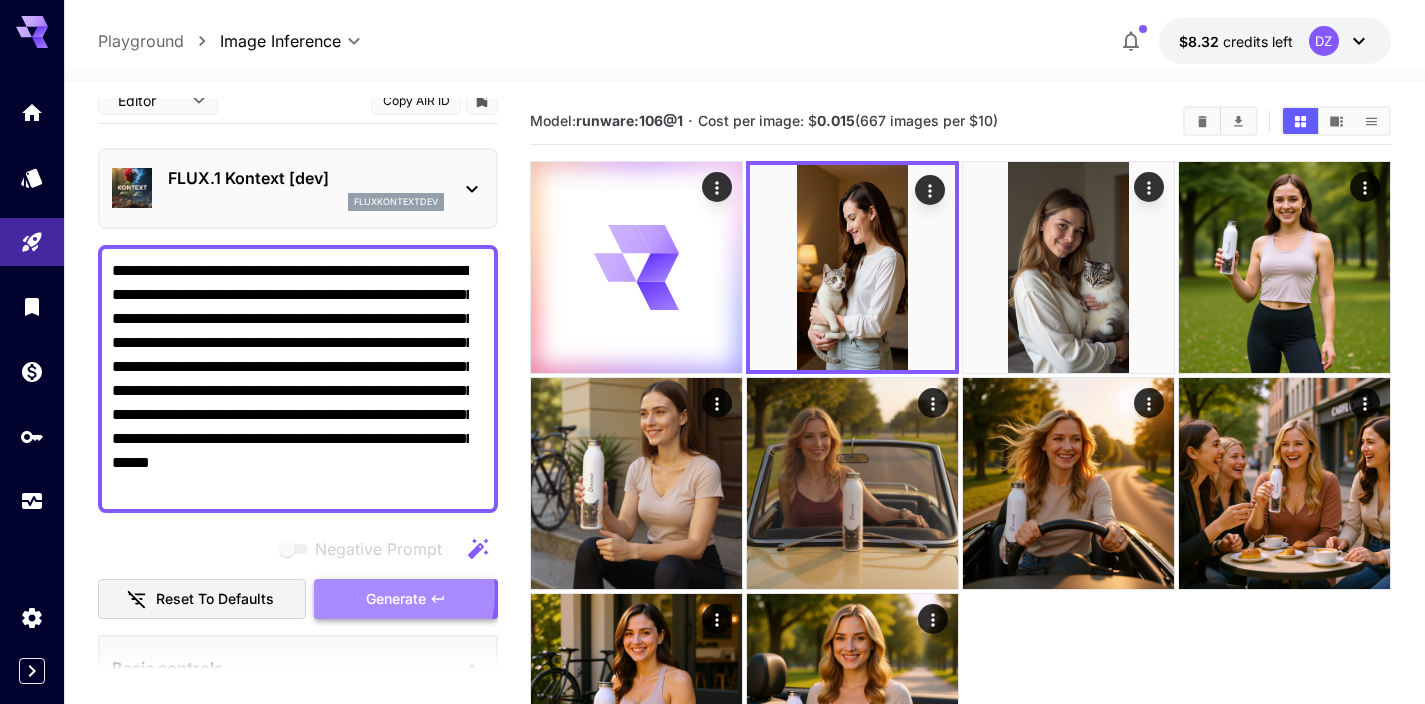 click on "Generate" at bounding box center (396, 599) 